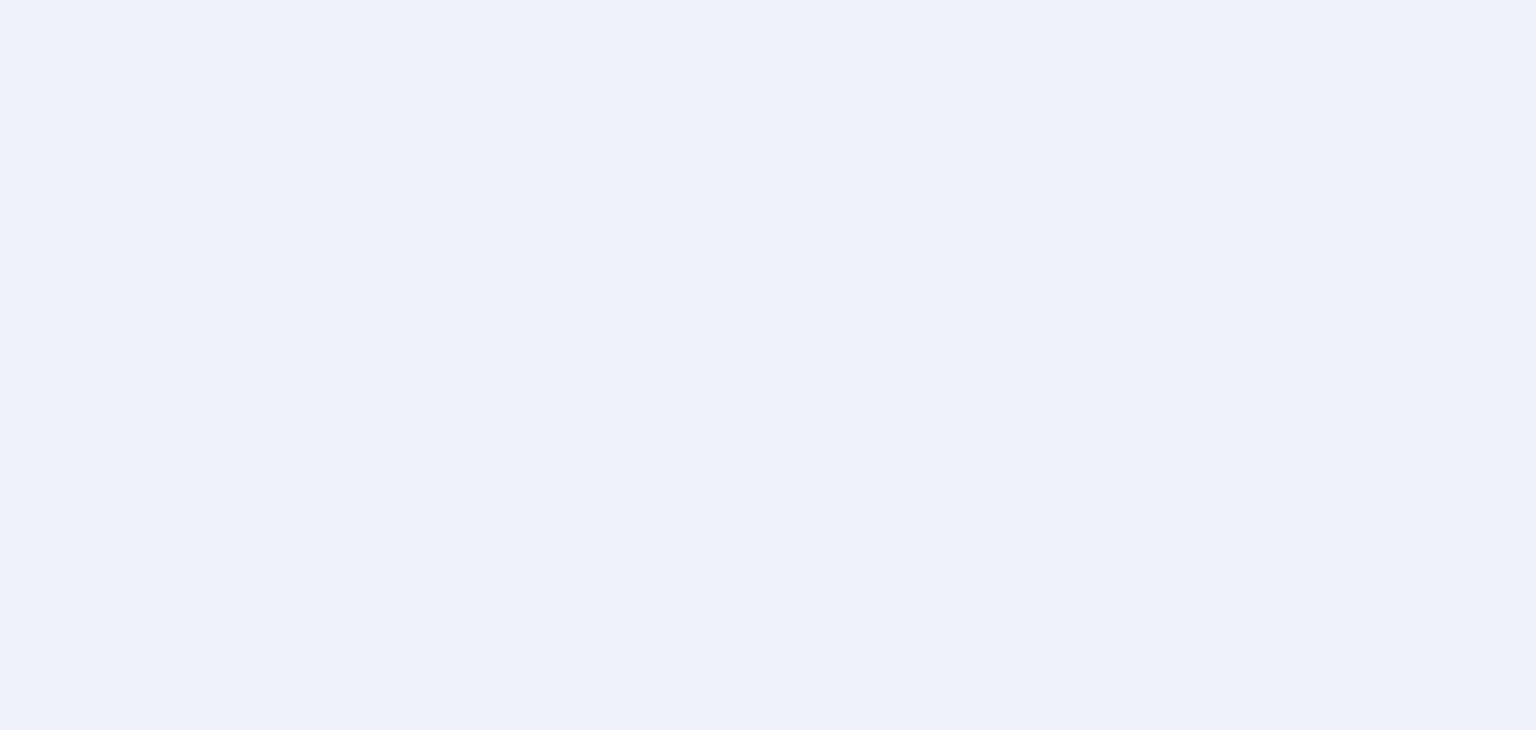 scroll, scrollTop: 0, scrollLeft: 0, axis: both 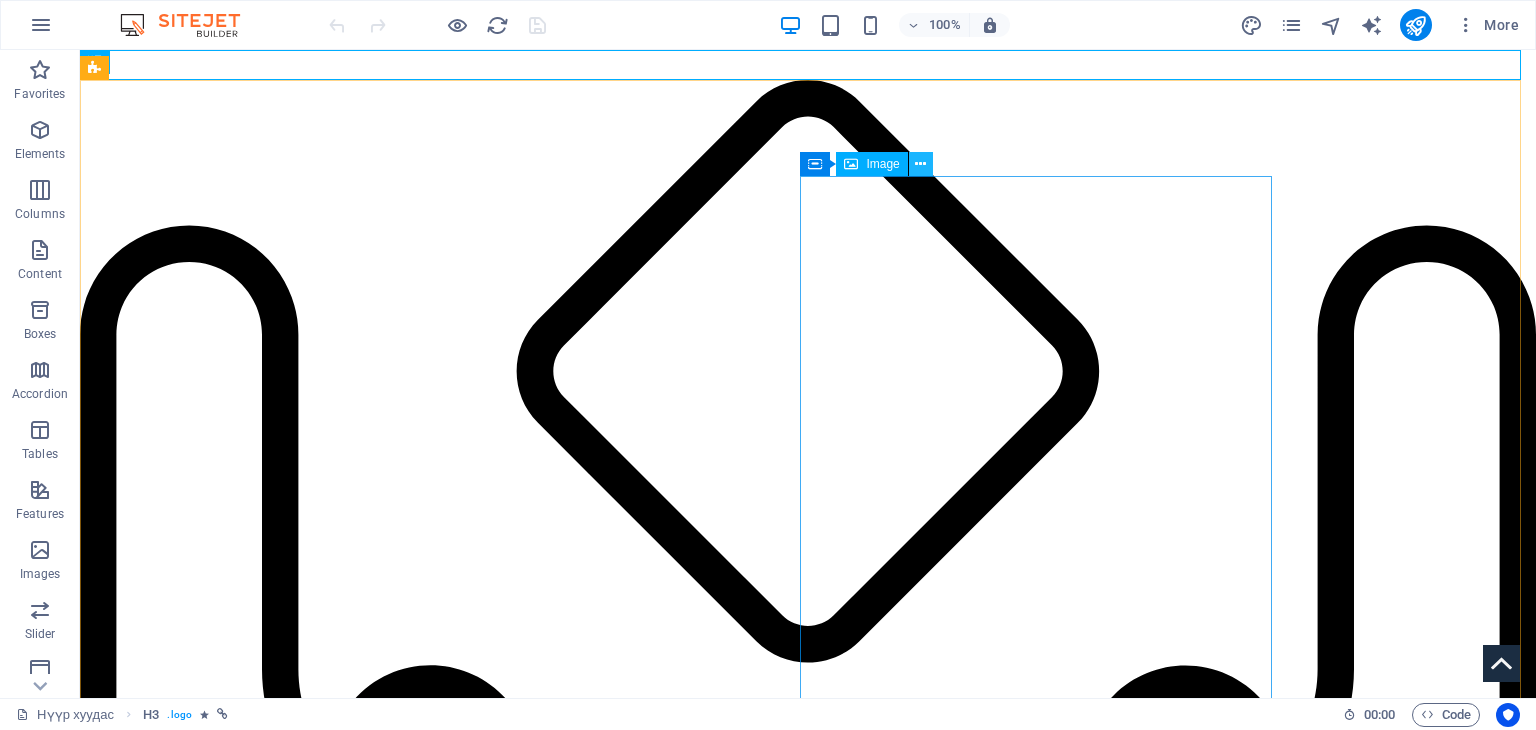 click at bounding box center [920, 164] 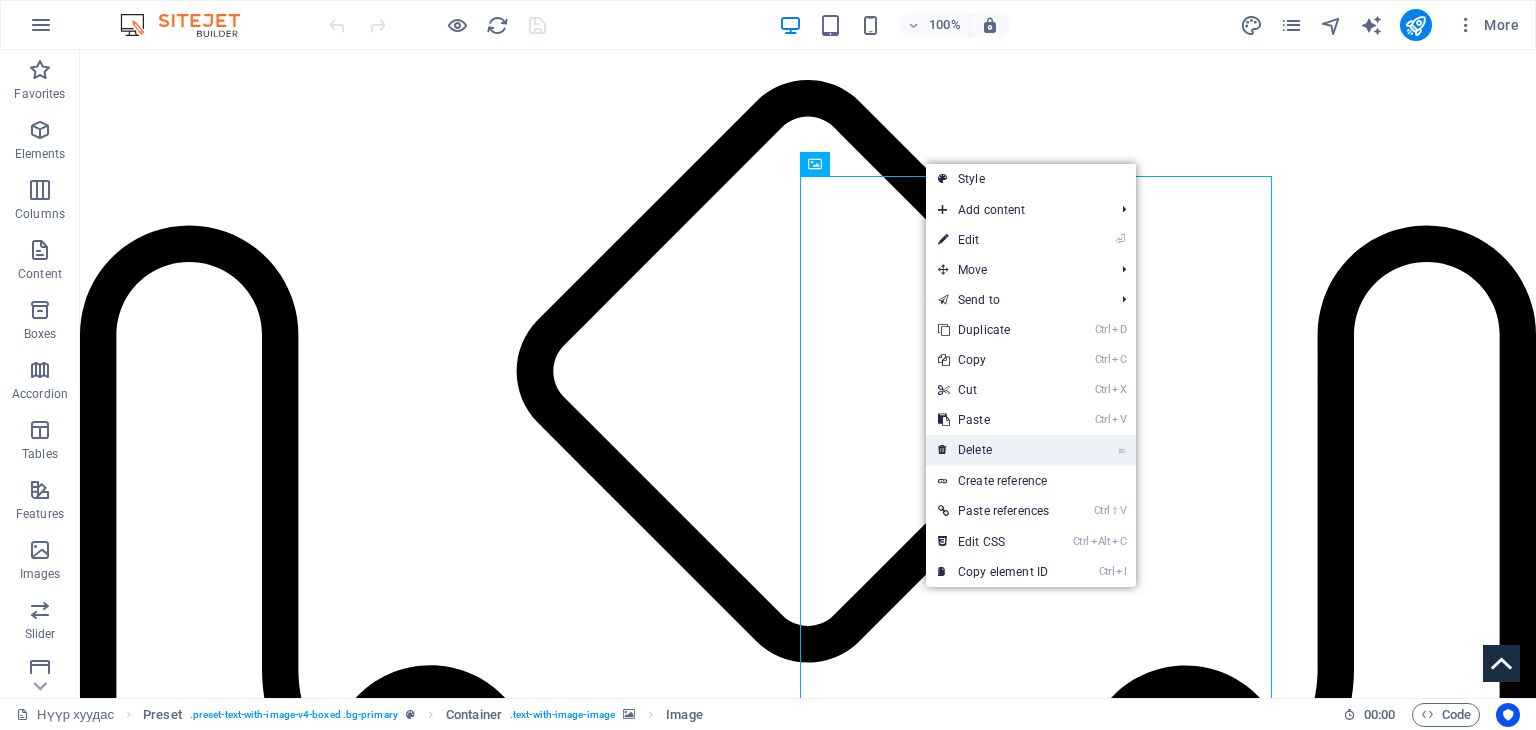click on "⌦  Delete" at bounding box center [993, 450] 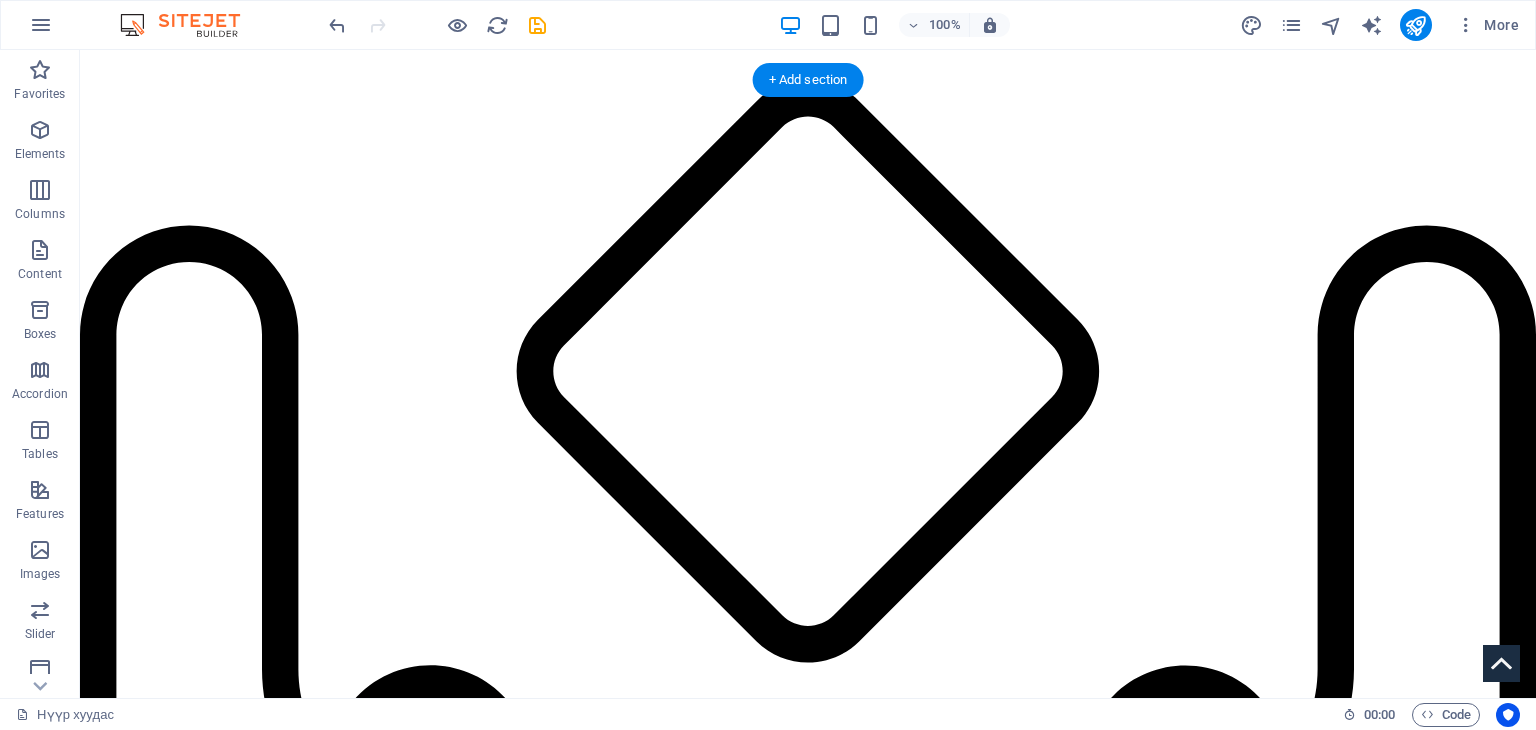 click at bounding box center [568, 4544] 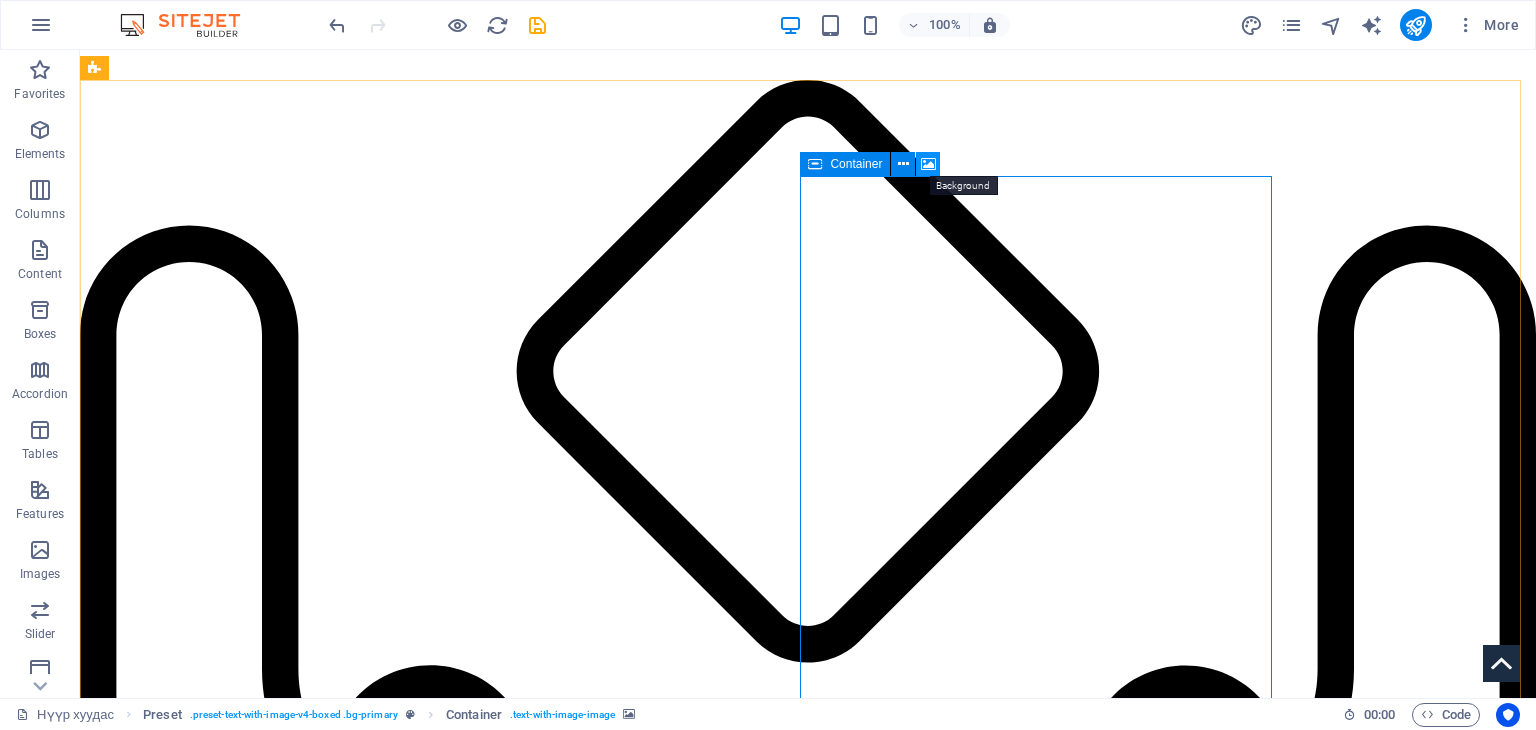 click at bounding box center (928, 164) 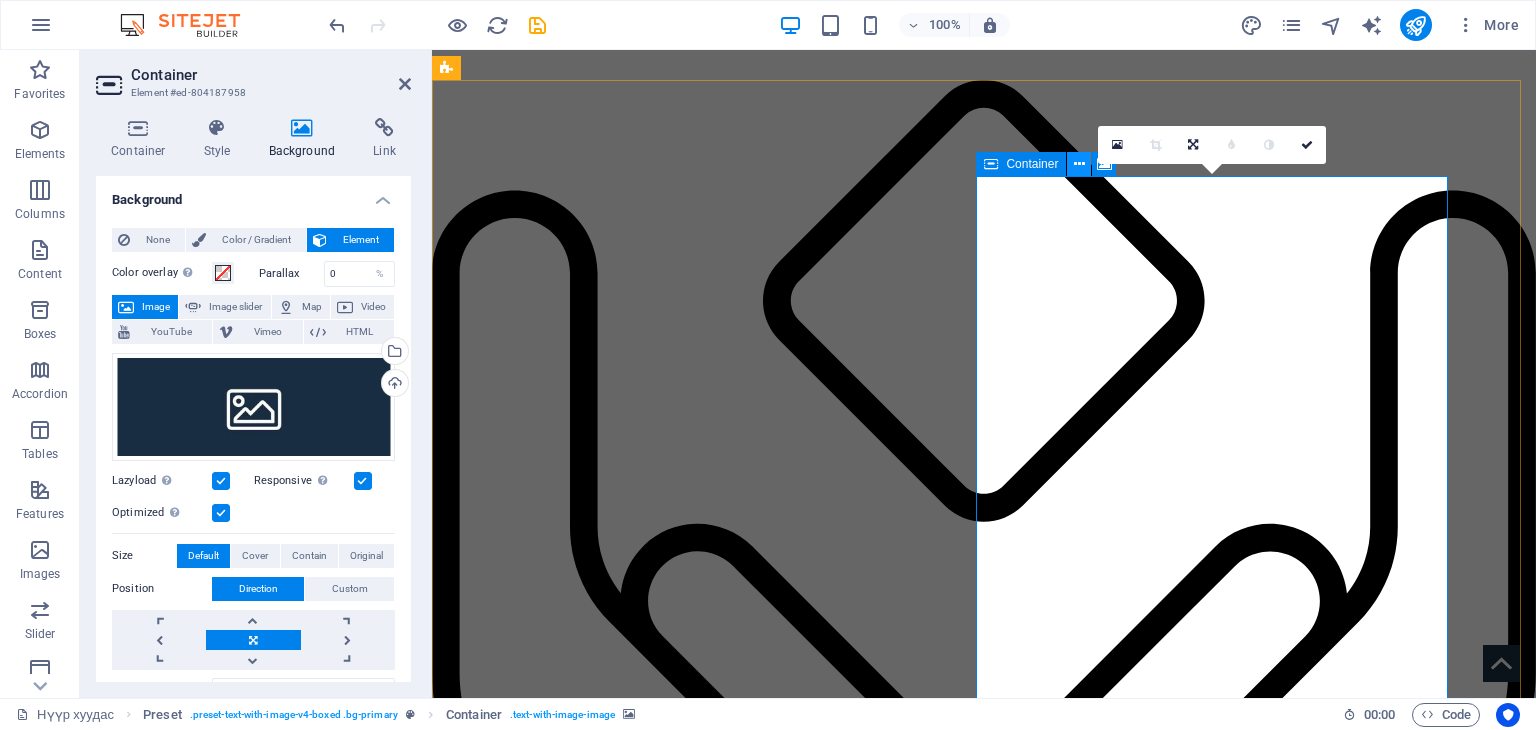 click at bounding box center (1079, 164) 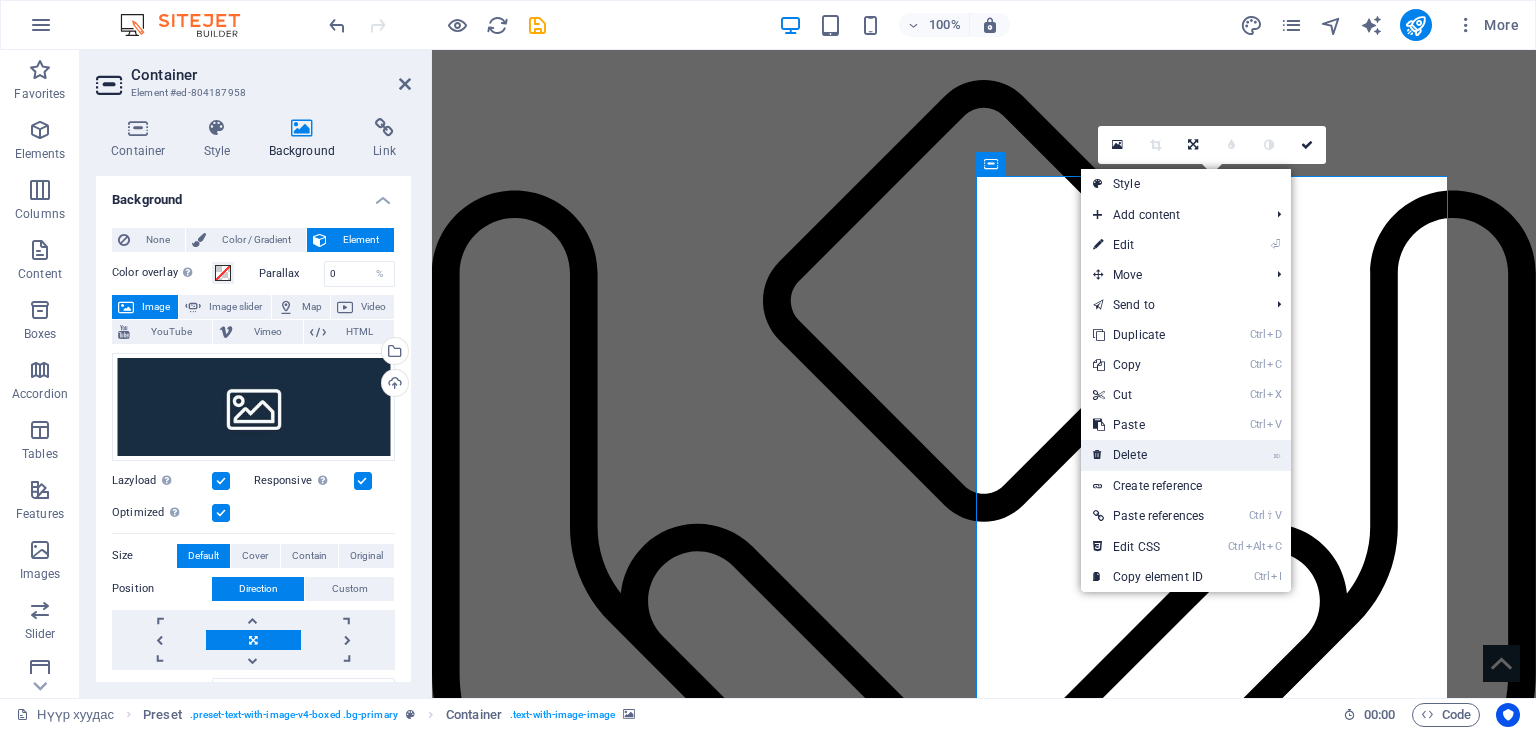 click on "⌦  Delete" at bounding box center [1148, 455] 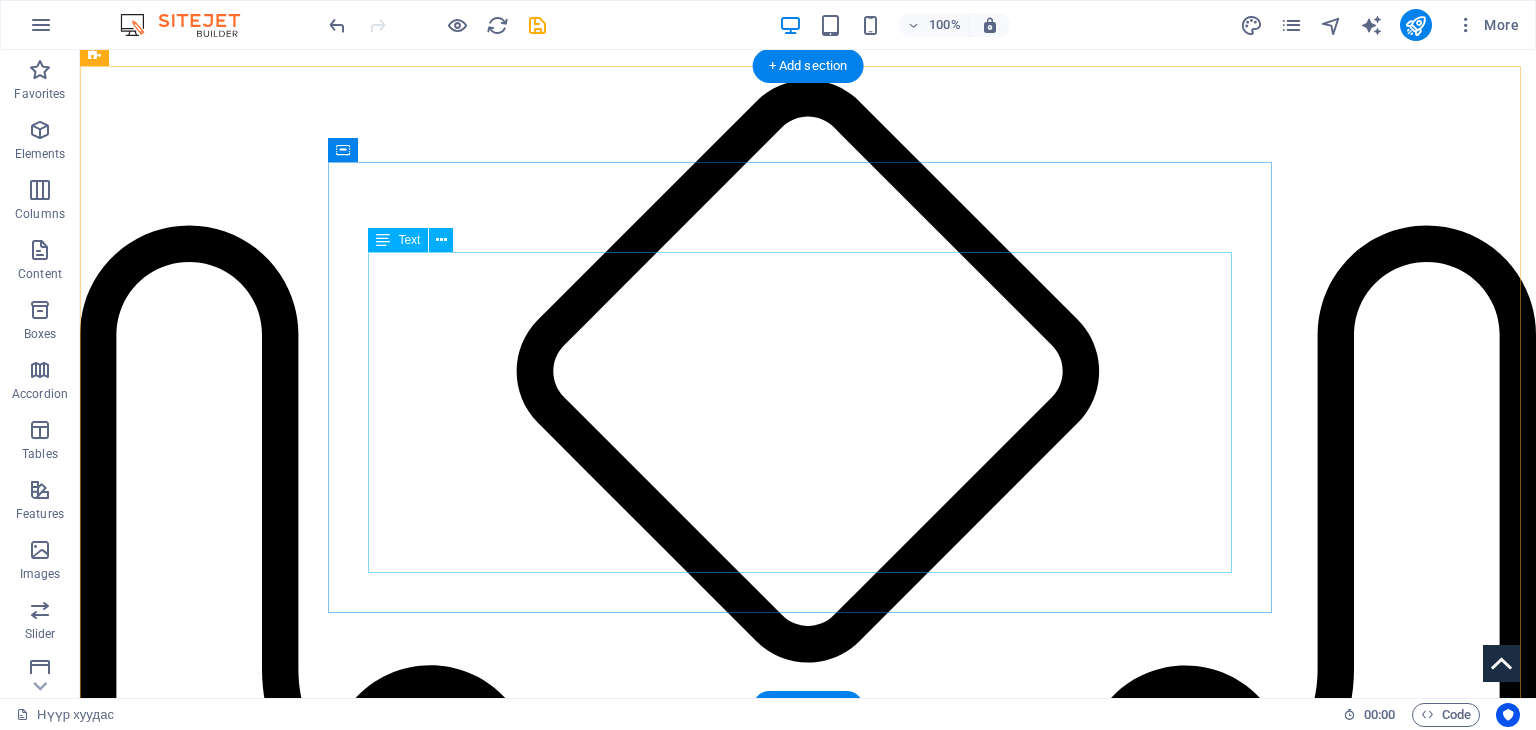 scroll, scrollTop: 100, scrollLeft: 0, axis: vertical 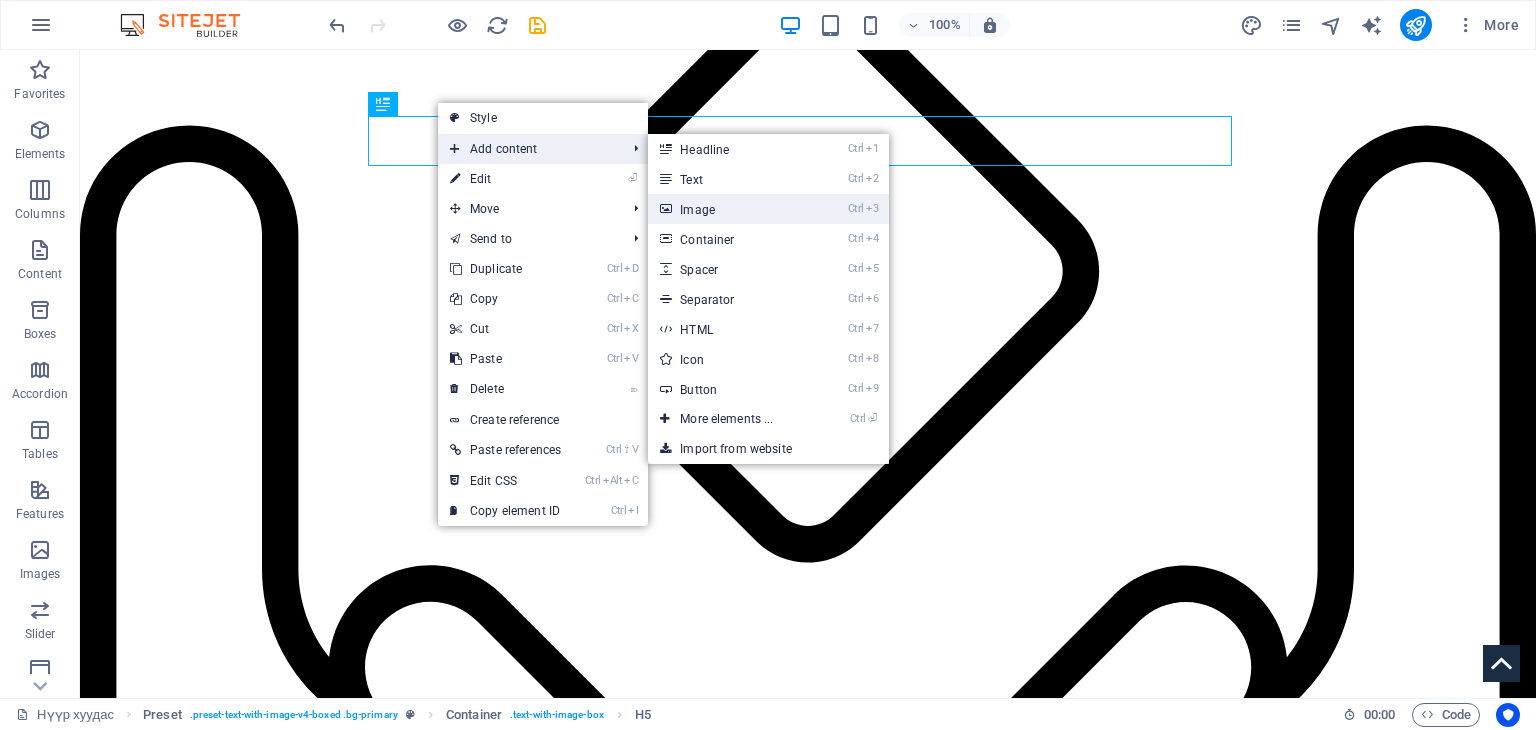 click on "Ctrl 3  Image" at bounding box center (730, 209) 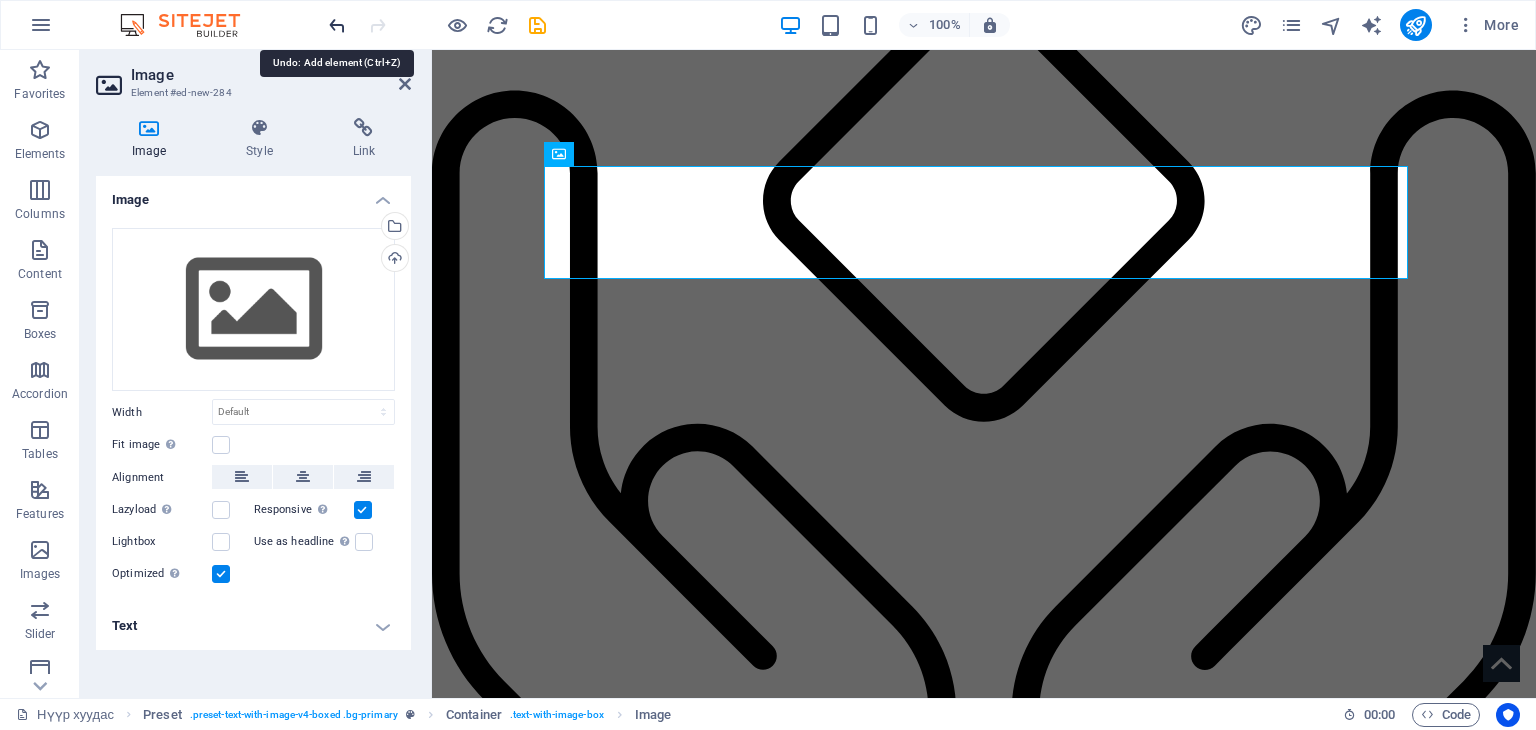 click at bounding box center (337, 25) 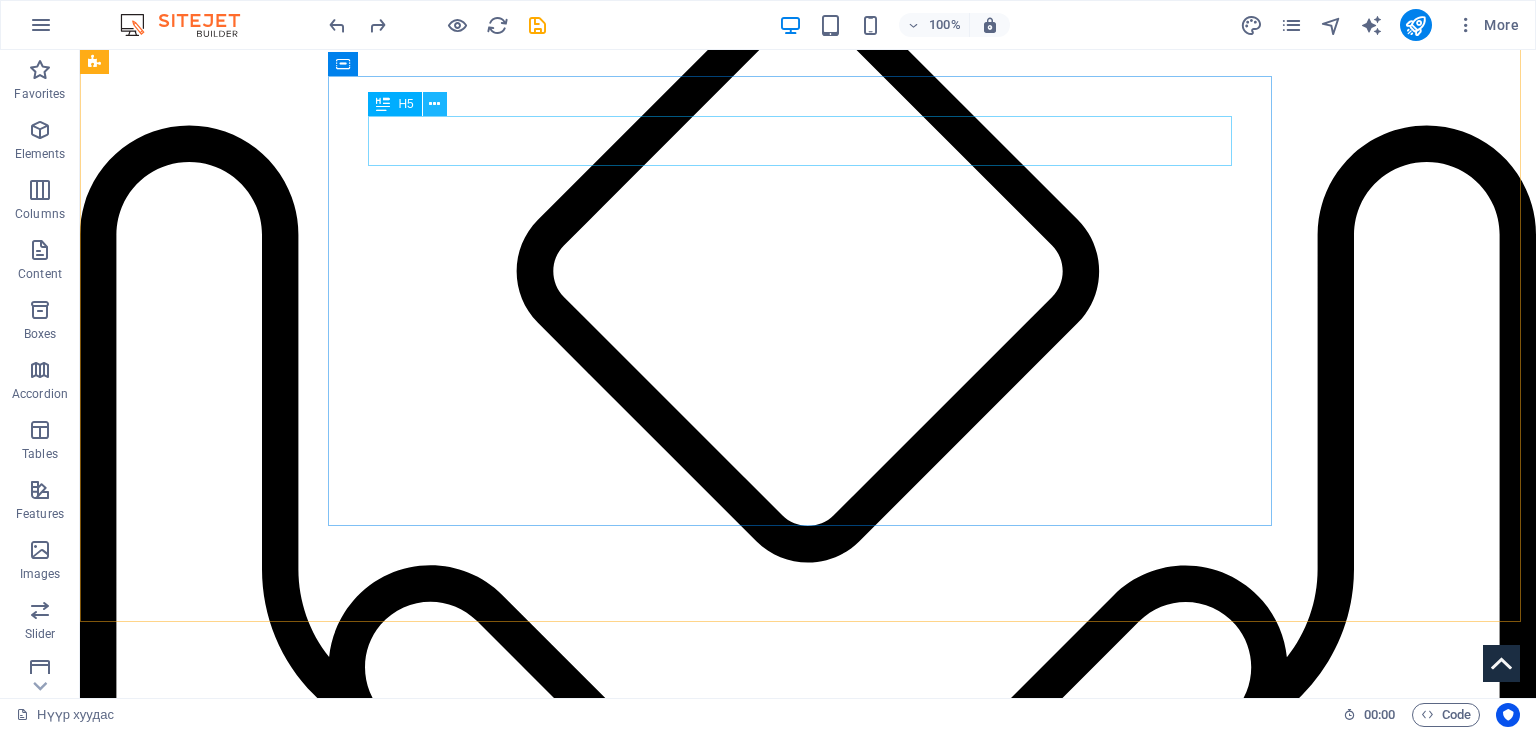 click at bounding box center (434, 104) 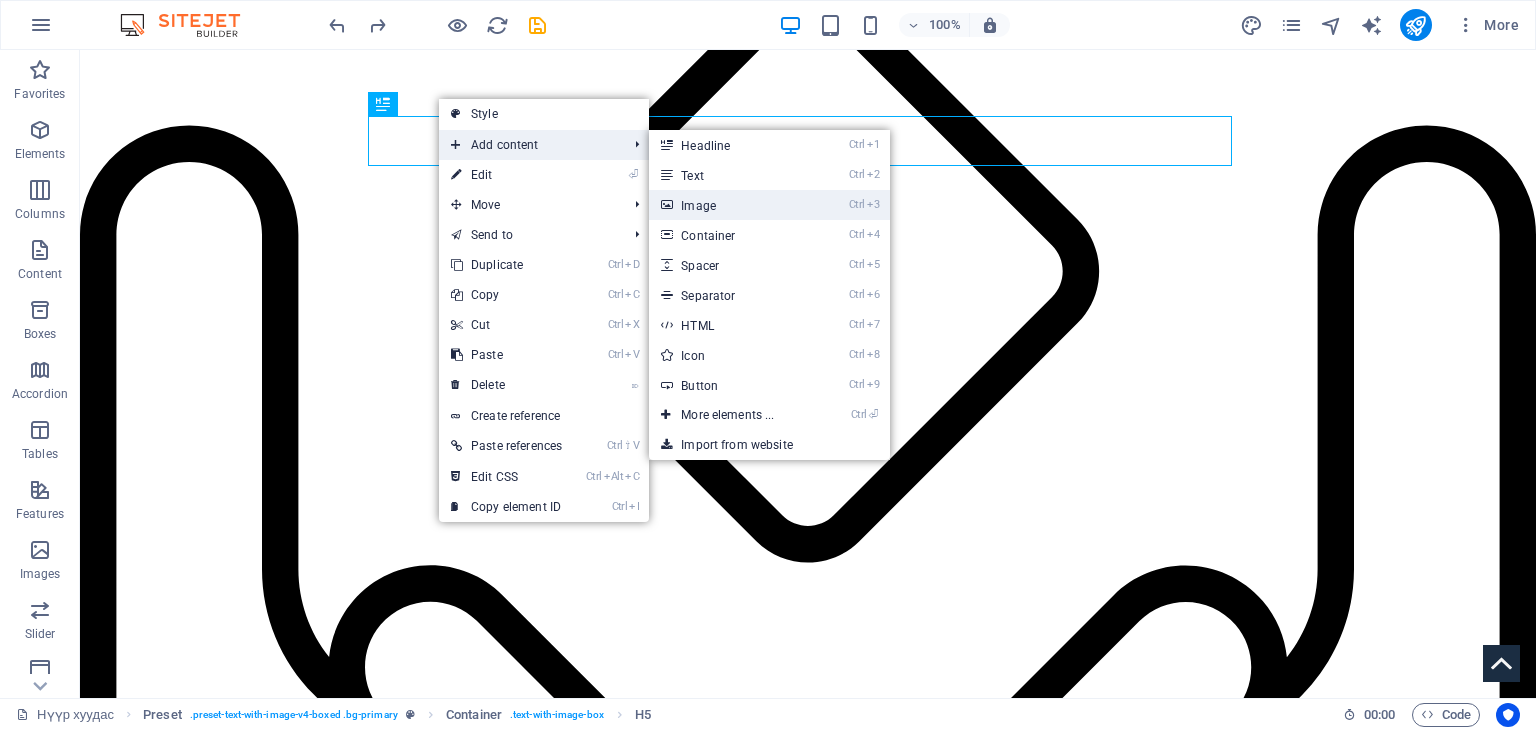 click on "Ctrl 3  Image" at bounding box center (731, 205) 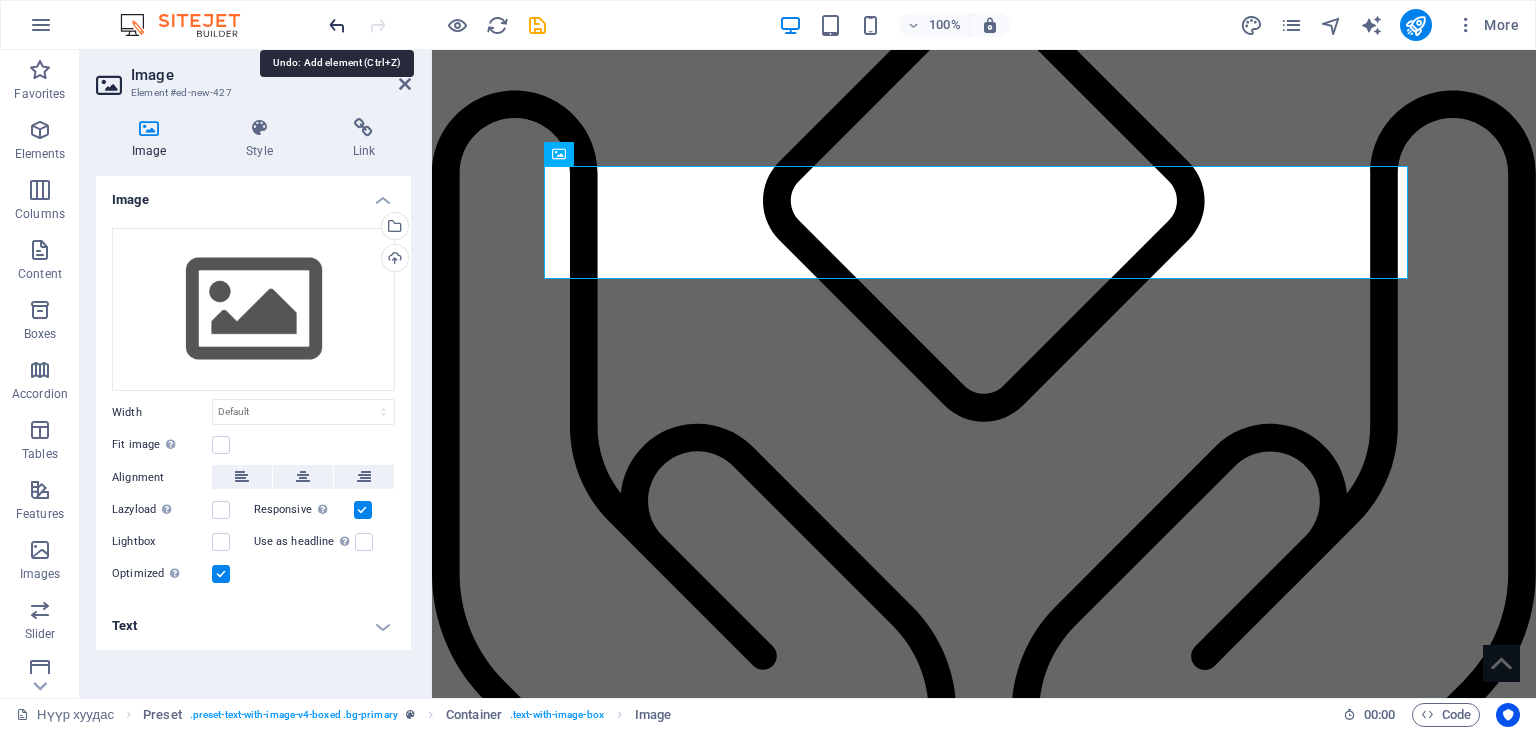 click at bounding box center (337, 25) 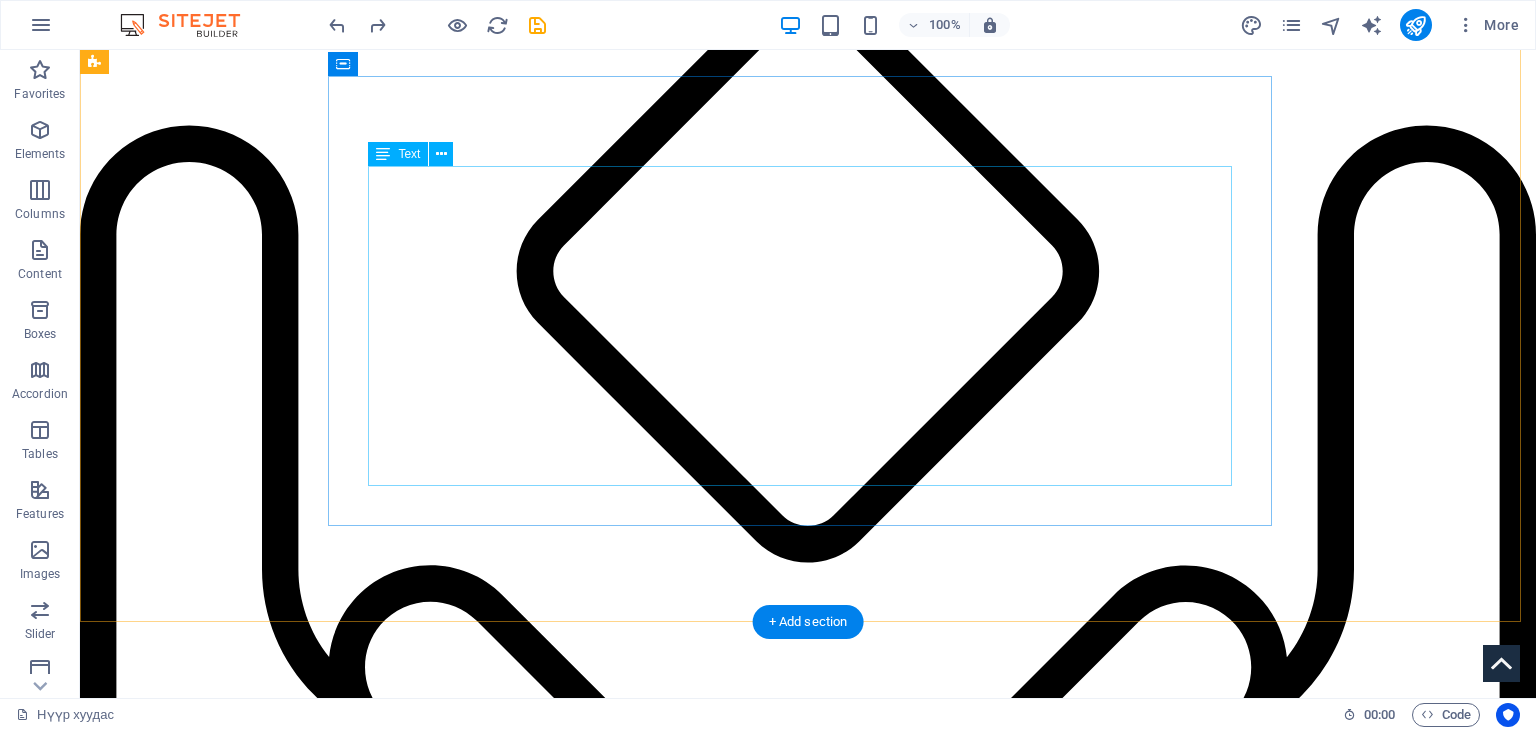 click on "LiveGood Diamond багийн гишүүдийг орон сууцжуулах буюу “Бидний байр” хөтөлбөр гэж юу вэ? Зээлгүйгээр байртай болох боломжтой гэж сонсож байсан уу? Манай хөтөлбөр нь LiveGood компанийн гишүүнчлэлд суурилсан орлого ба орон сууцны систем юм. Та өөрийн орлогоо өсгөх замаар шинэ байртай болох боломжтой!   Эрсдэлгүй  Холбоос  Зорилготой төлөвлөгөөтэй  Хамтдаа урагшилна!" at bounding box center (568, 3931) 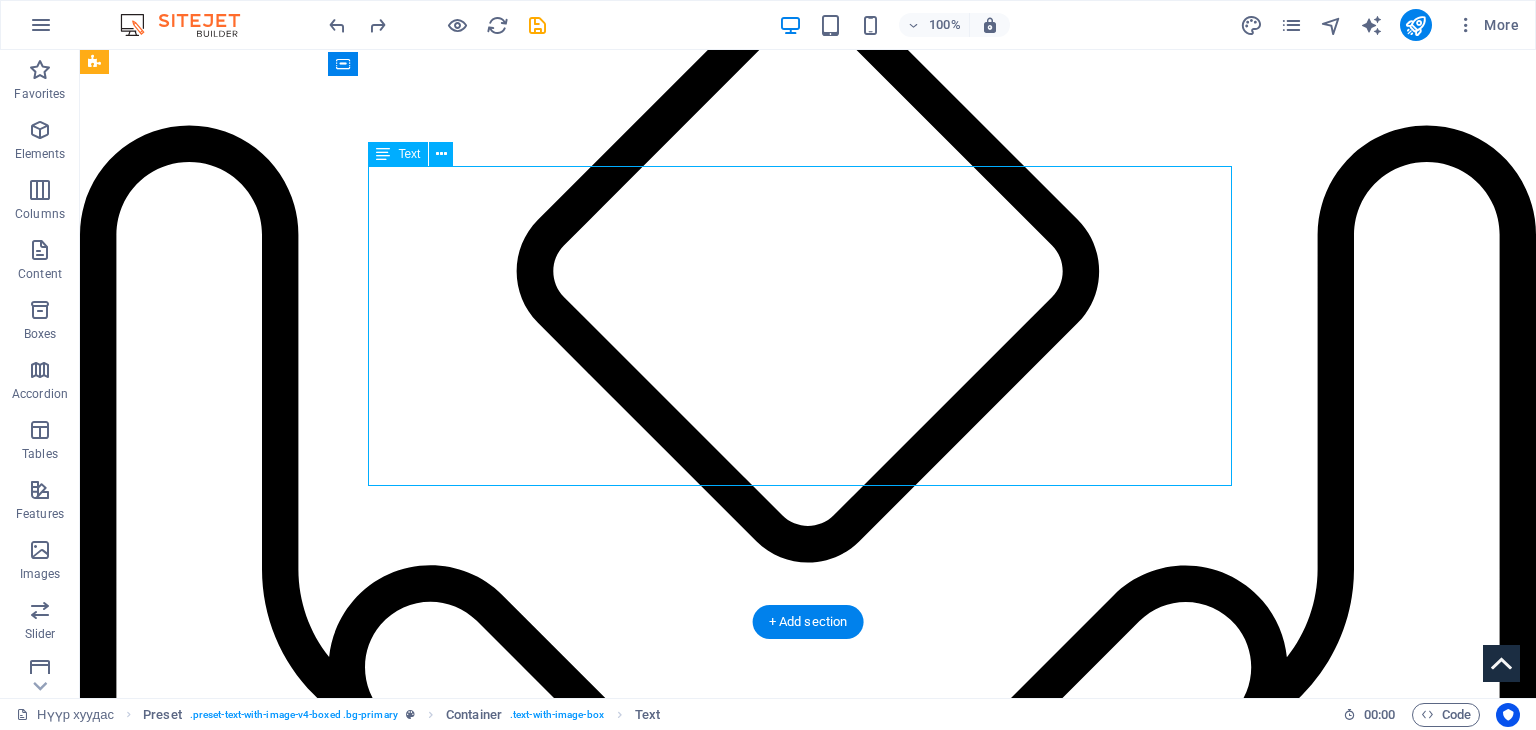 click on "LiveGood Diamond багийн гишүүдийг орон сууцжуулах буюу “Бидний байр” хөтөлбөр гэж юу вэ? Зээлгүйгээр байртай болох боломжтой гэж сонсож байсан уу? Манай хөтөлбөр нь LiveGood компанийн гишүүнчлэлд суурилсан орлого ба орон сууцны систем юм. Та өөрийн орлогоо өсгөх замаар шинэ байртай болох боломжтой!   Эрсдэлгүй  Холбоос  Зорилготой төлөвлөгөөтэй  Хамтдаа урагшилна!" at bounding box center (568, 3931) 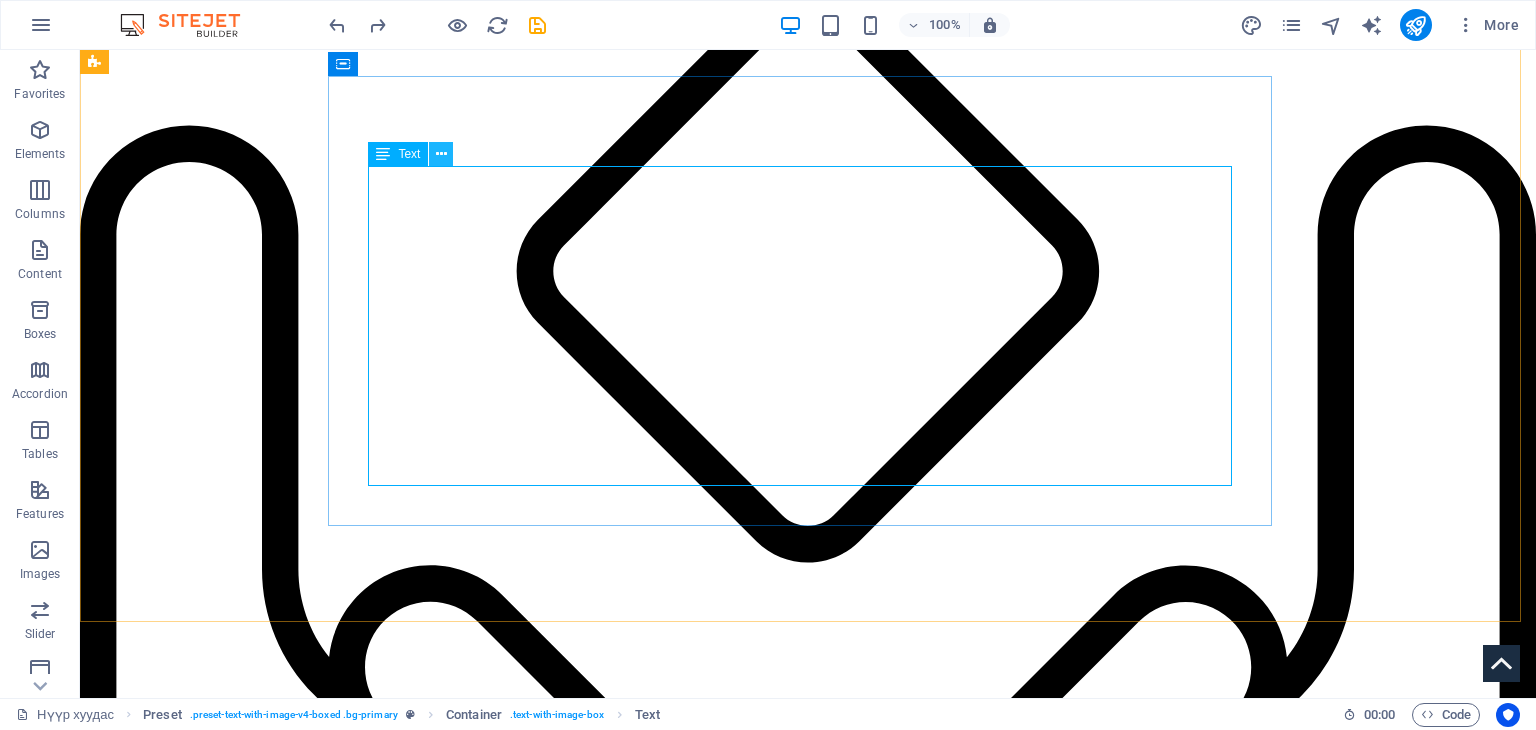 click at bounding box center (441, 154) 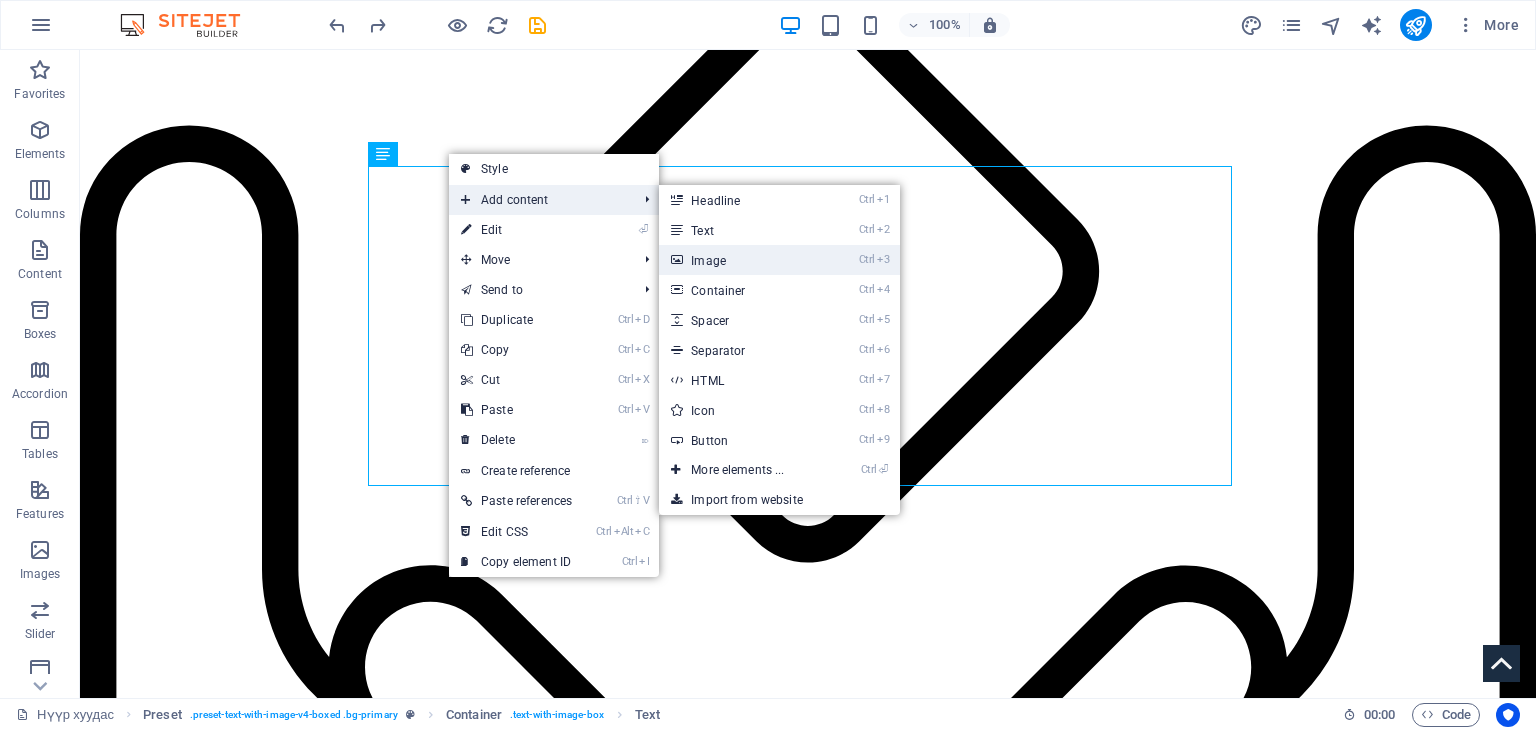 click on "Ctrl 3  Image" at bounding box center [741, 260] 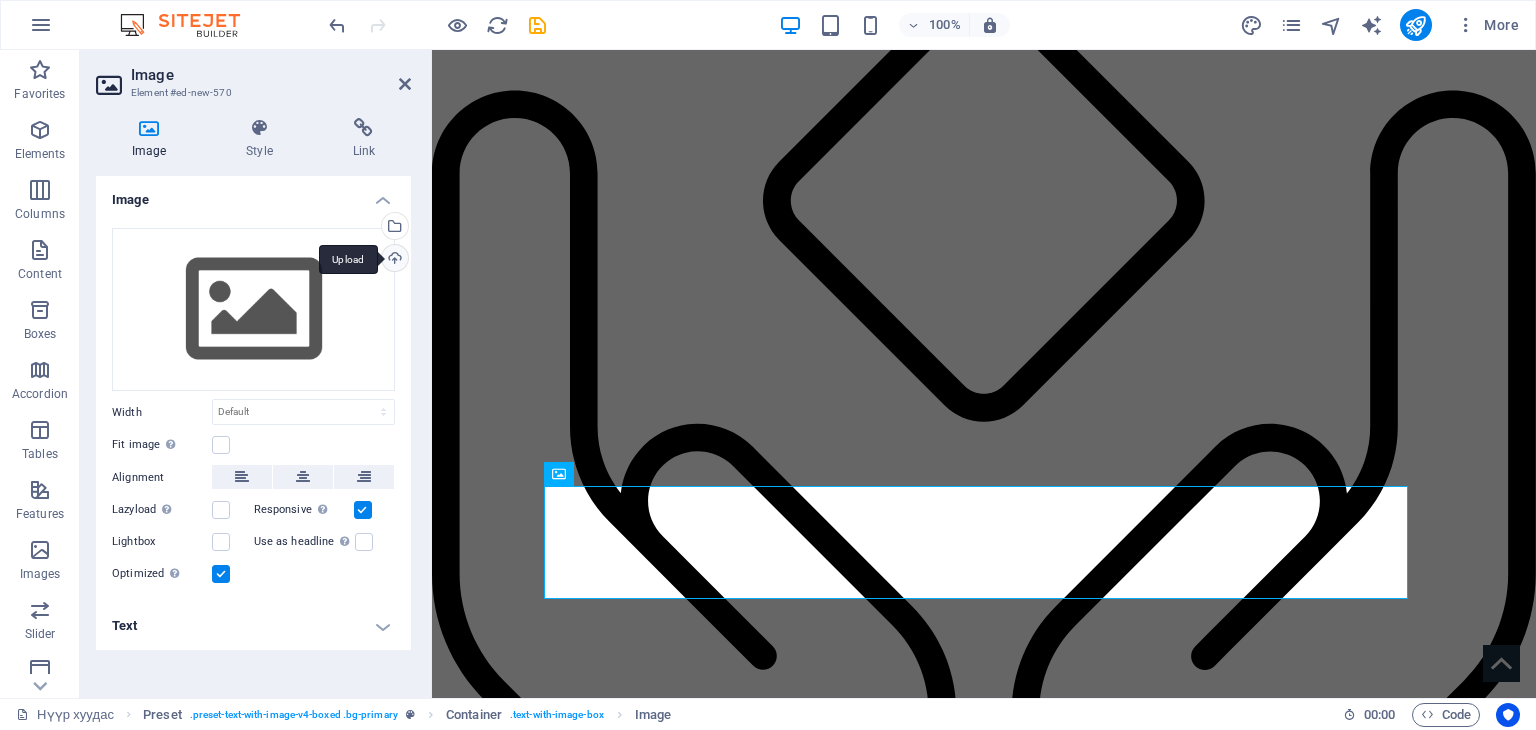 click on "Upload" at bounding box center (393, 260) 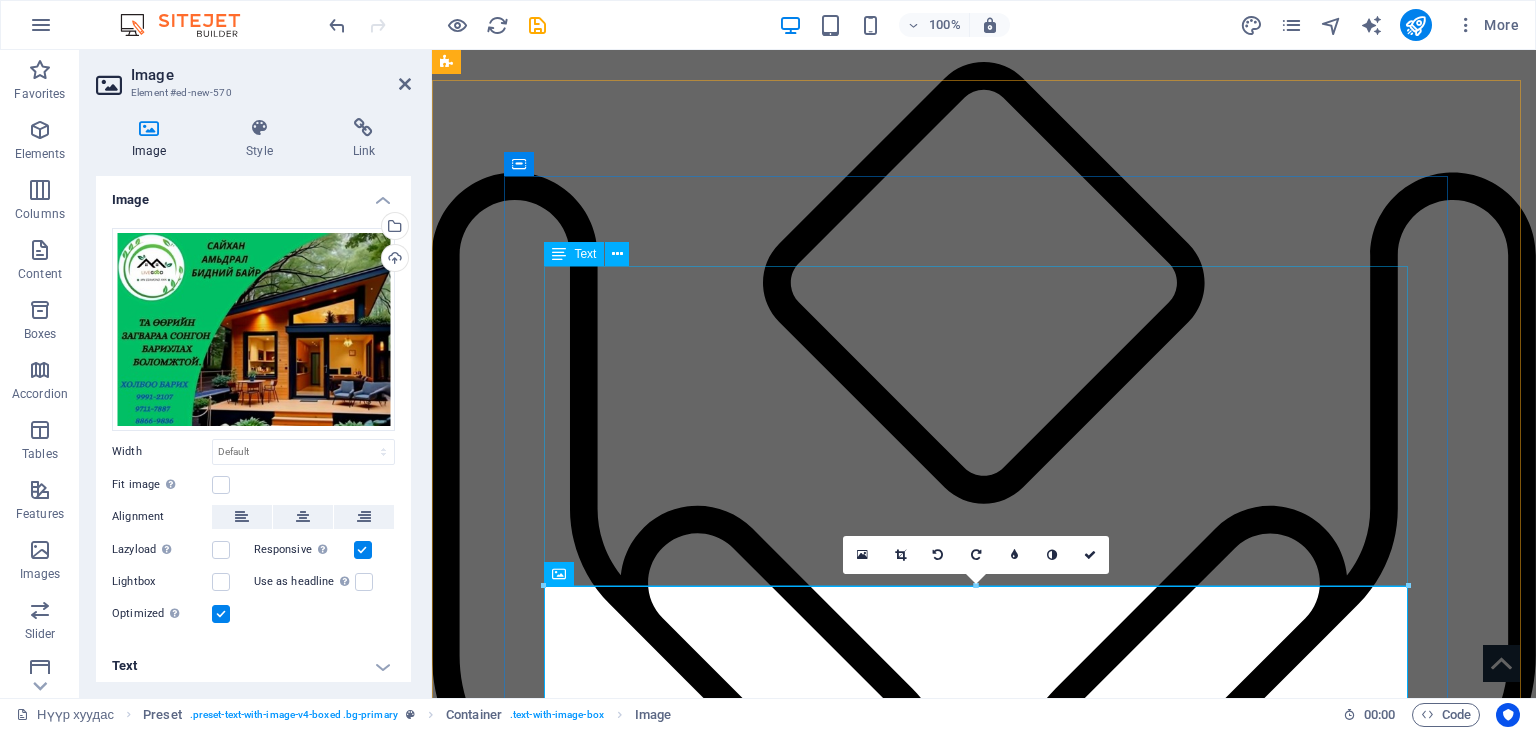 scroll, scrollTop: 0, scrollLeft: 0, axis: both 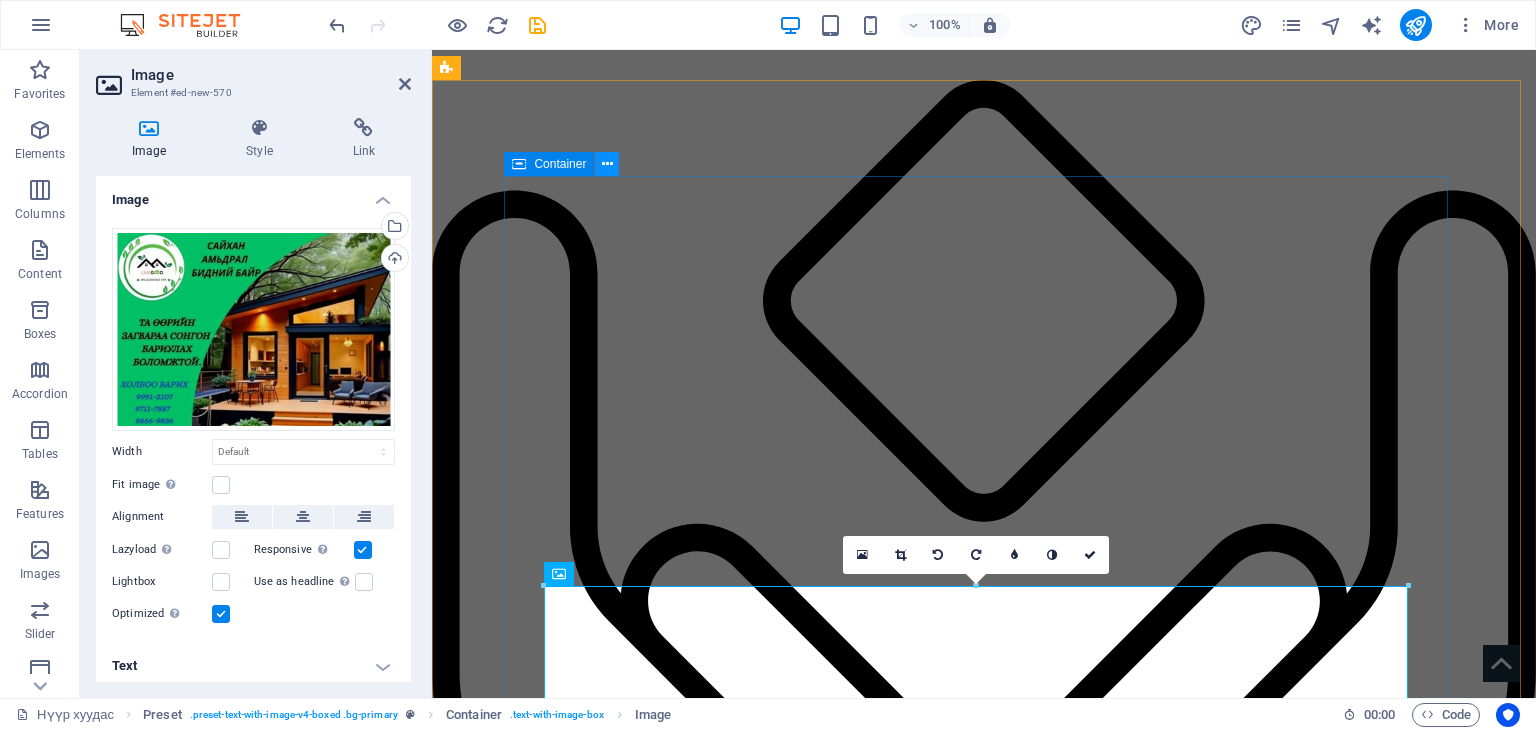 click at bounding box center (607, 164) 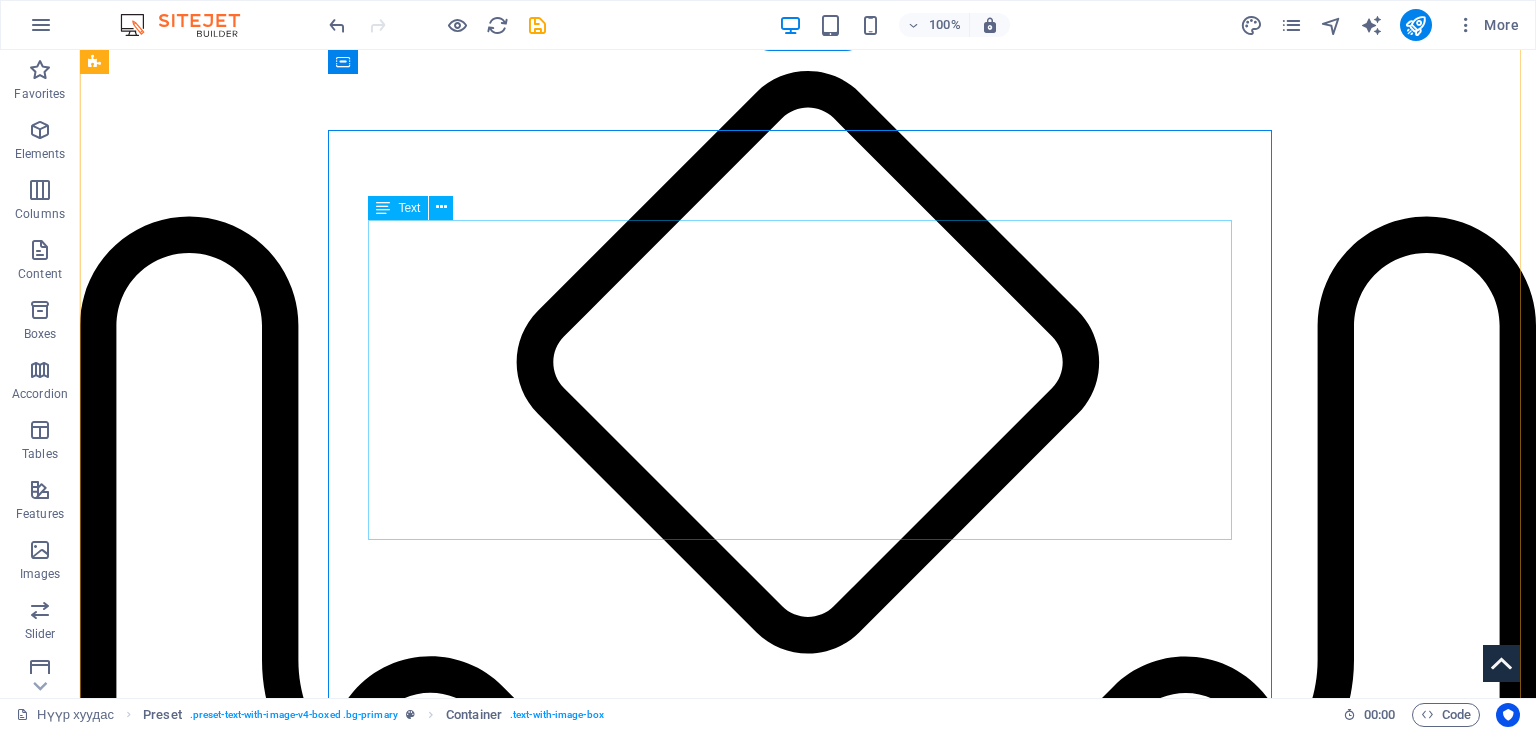 scroll, scrollTop: 0, scrollLeft: 0, axis: both 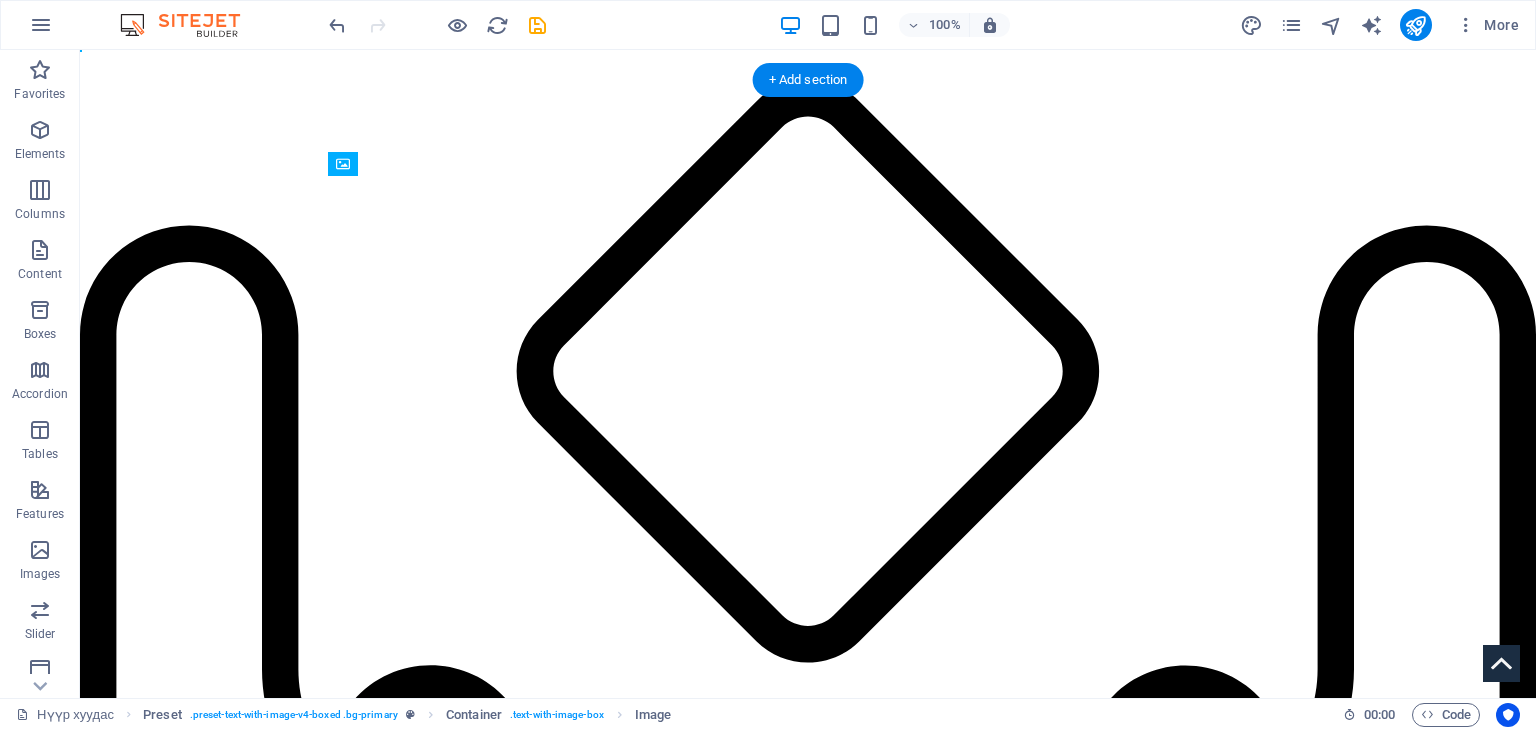drag, startPoint x: 434, startPoint y: 598, endPoint x: 480, endPoint y: 346, distance: 256.164 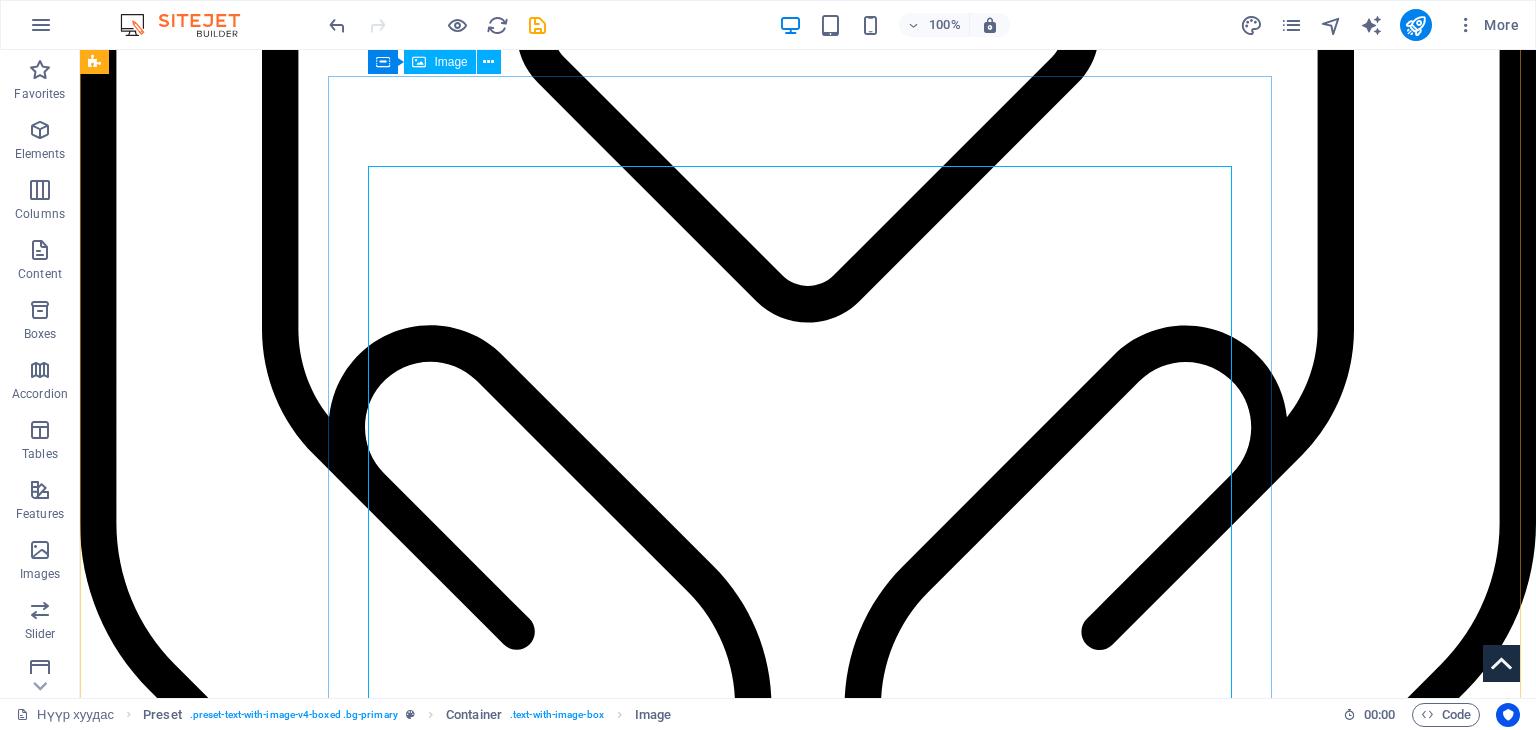 scroll, scrollTop: 100, scrollLeft: 0, axis: vertical 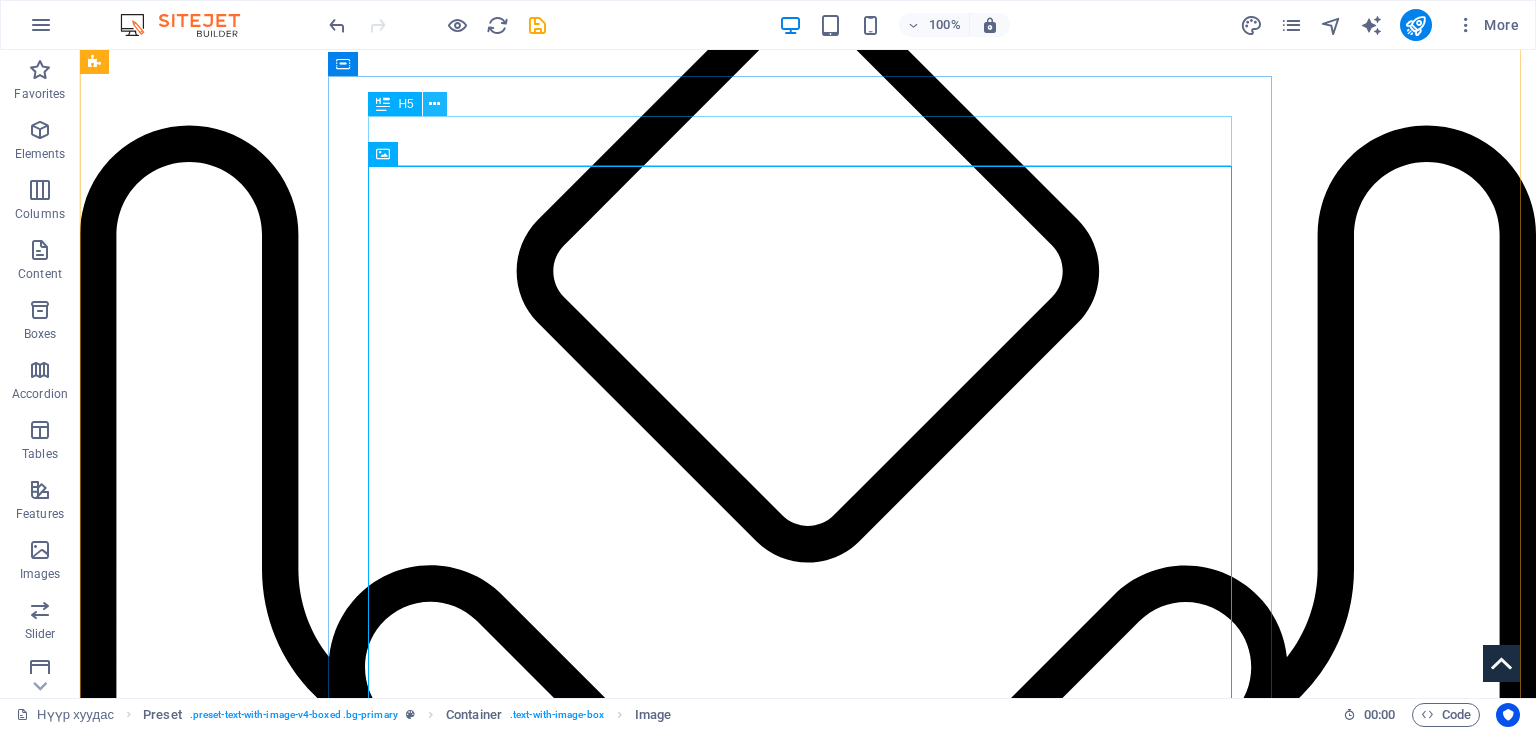 click at bounding box center [435, 104] 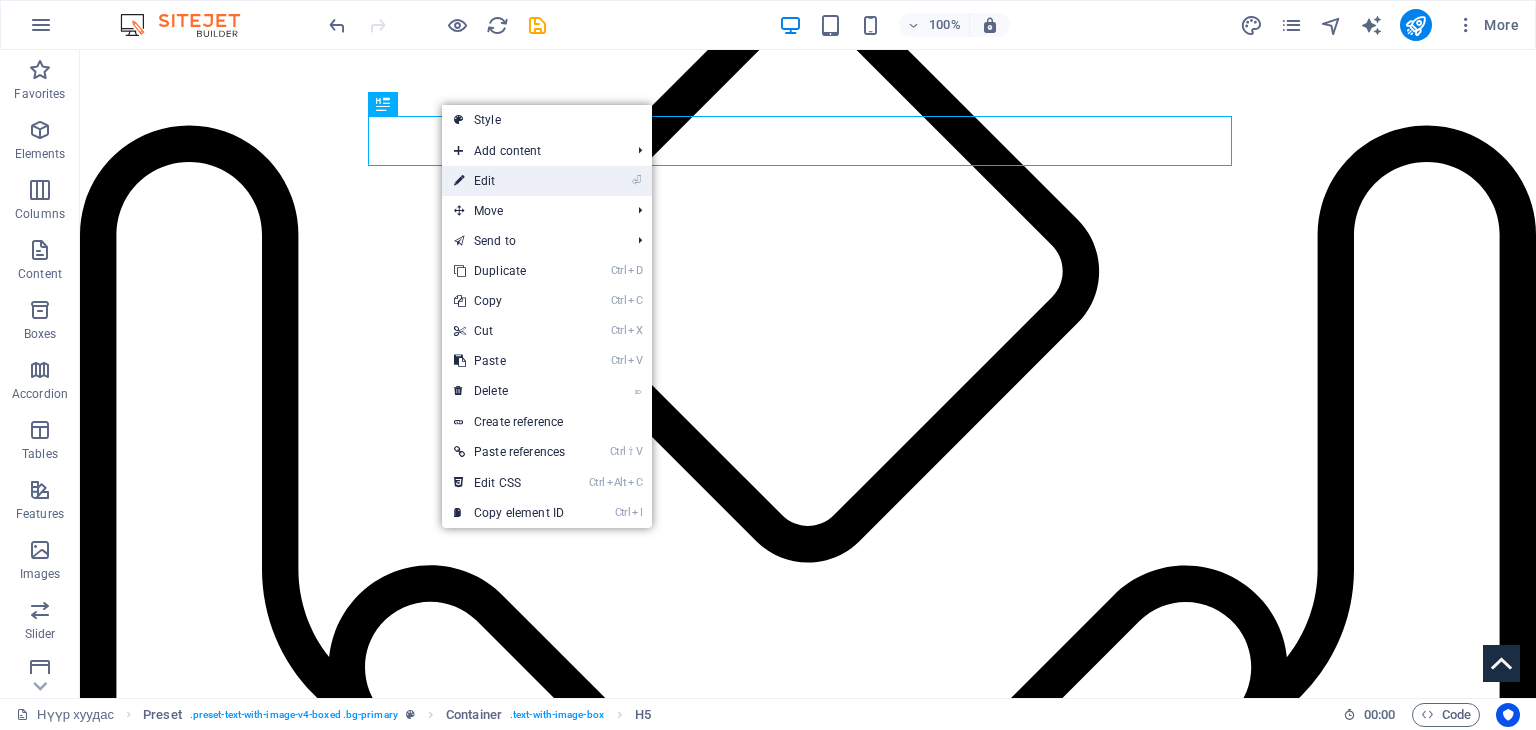 click on "⏎  Edit" at bounding box center [509, 181] 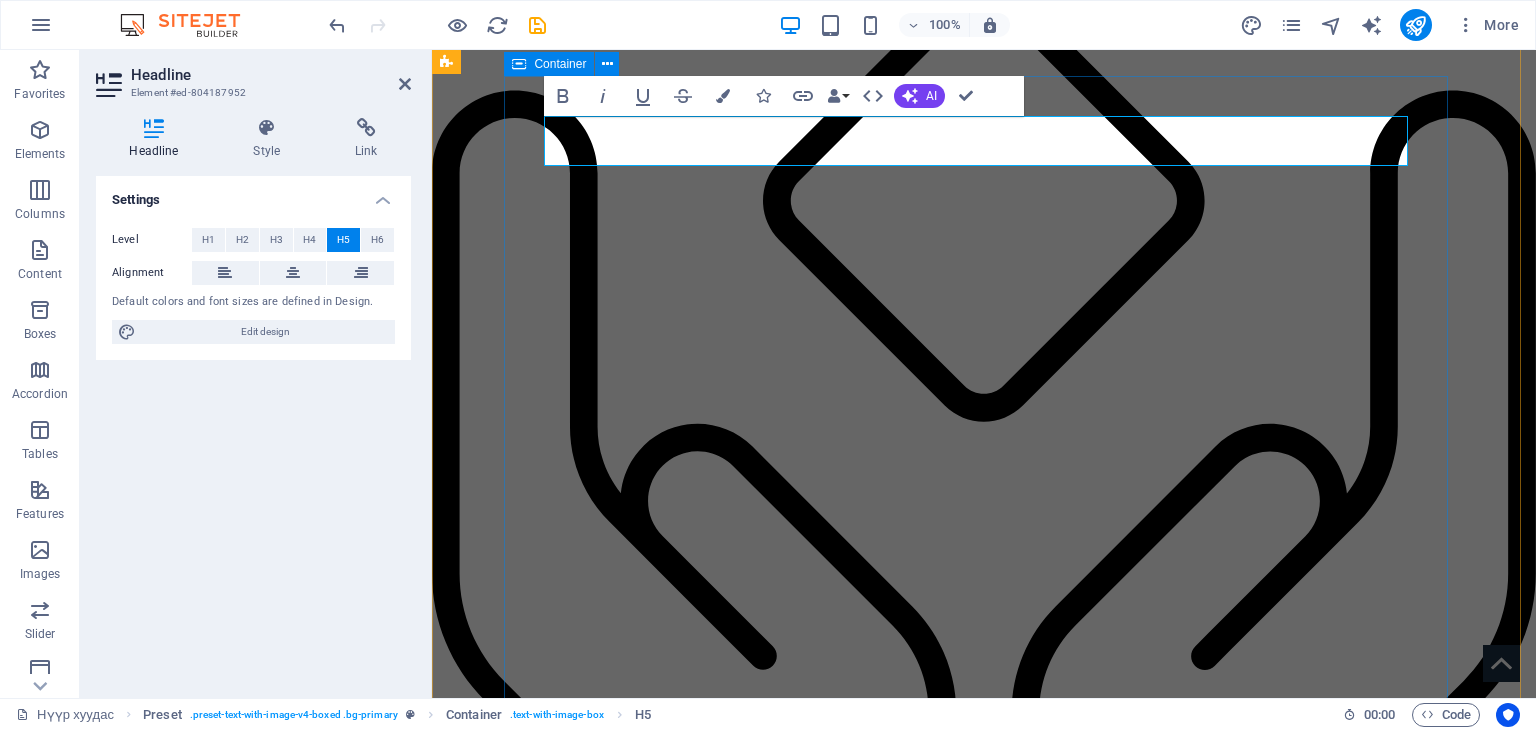 drag, startPoint x: 652, startPoint y: 151, endPoint x: 542, endPoint y: 125, distance: 113.03097 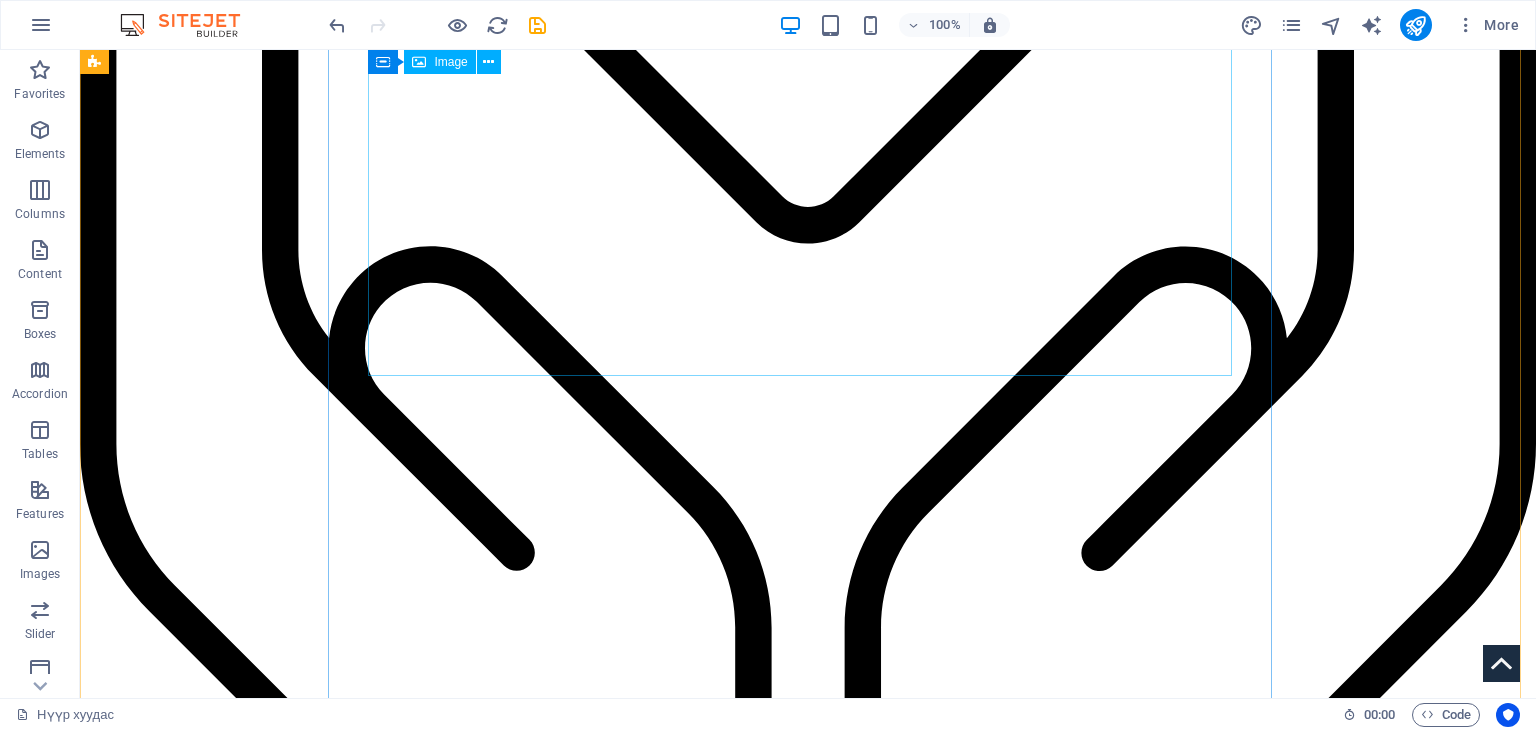 scroll, scrollTop: 450, scrollLeft: 0, axis: vertical 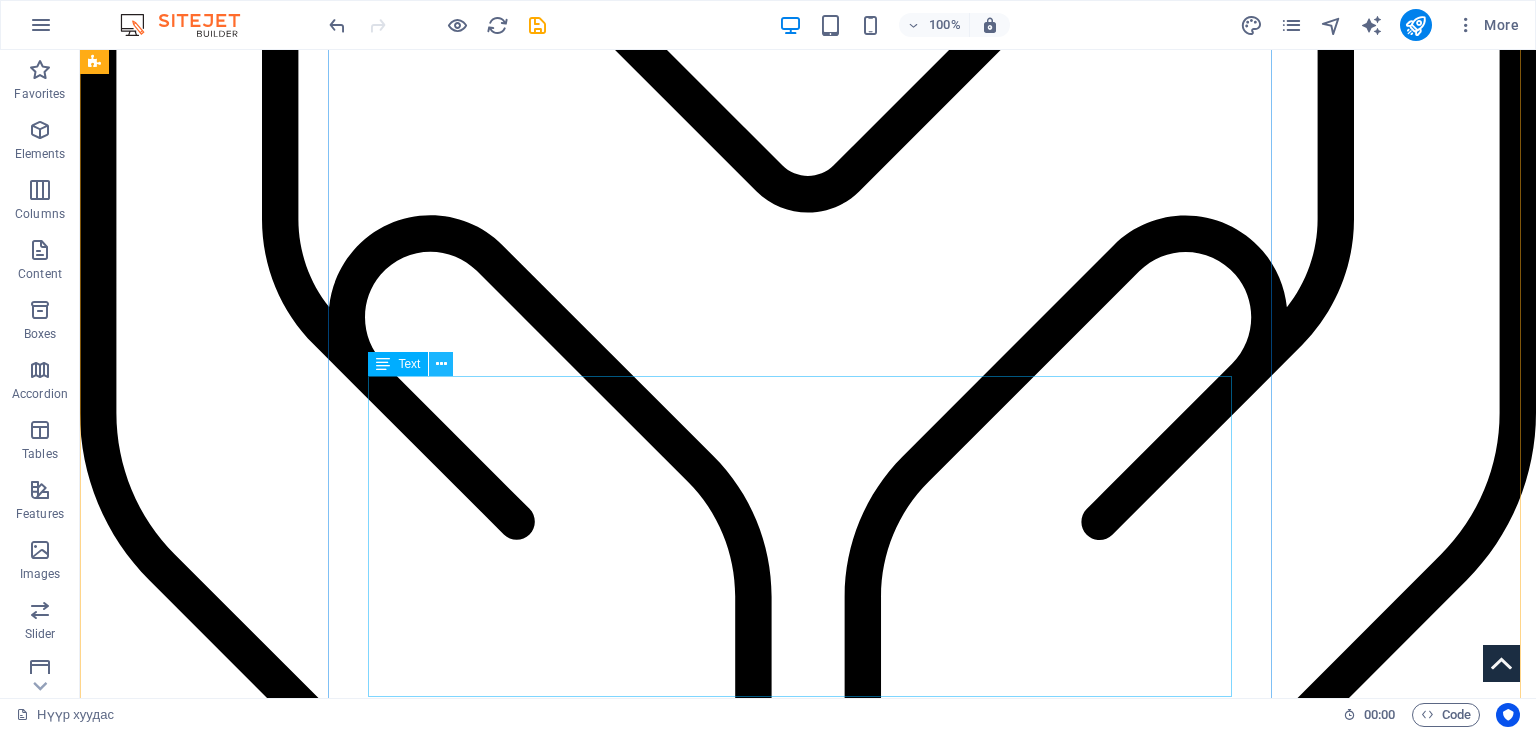 click at bounding box center [441, 364] 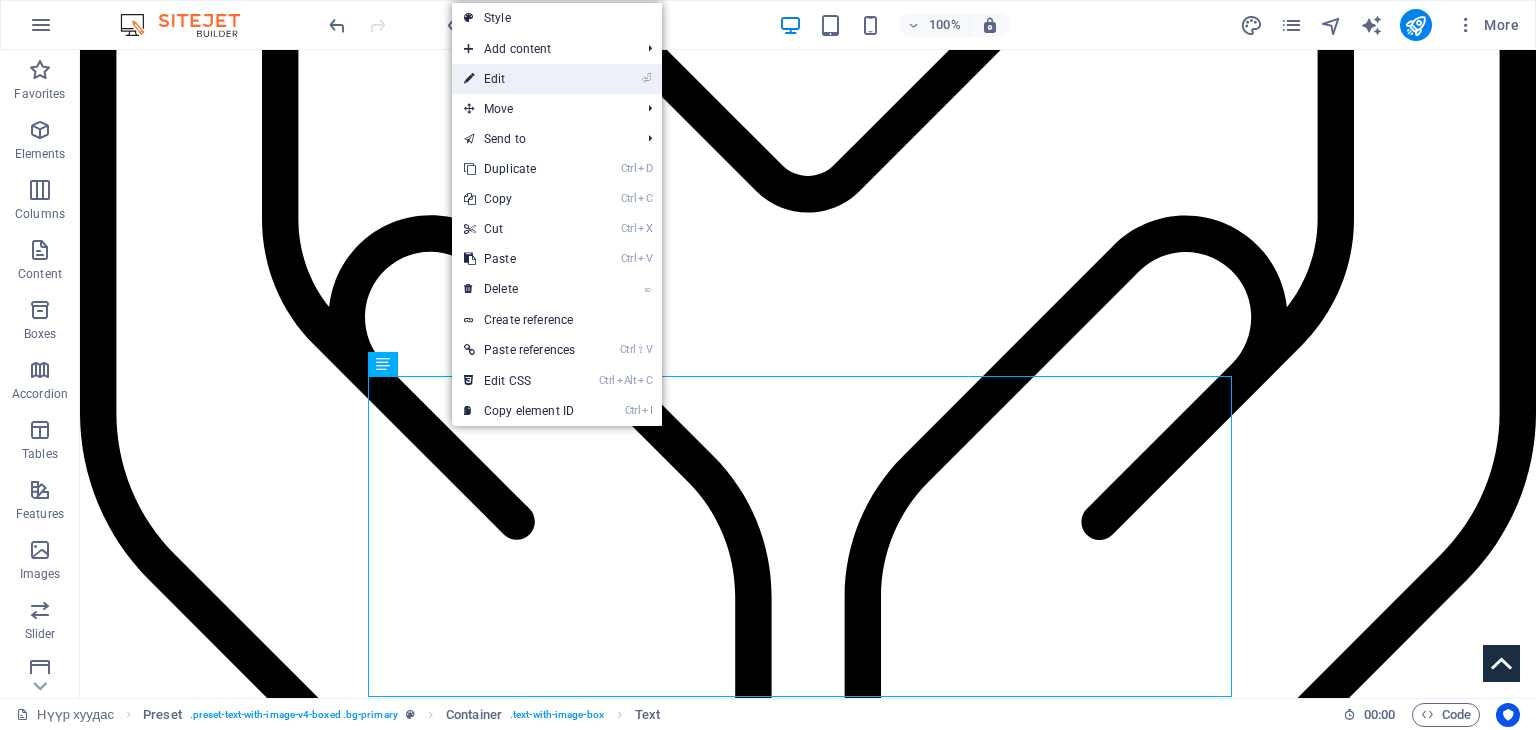 drag, startPoint x: 508, startPoint y: 73, endPoint x: 72, endPoint y: 43, distance: 437.03088 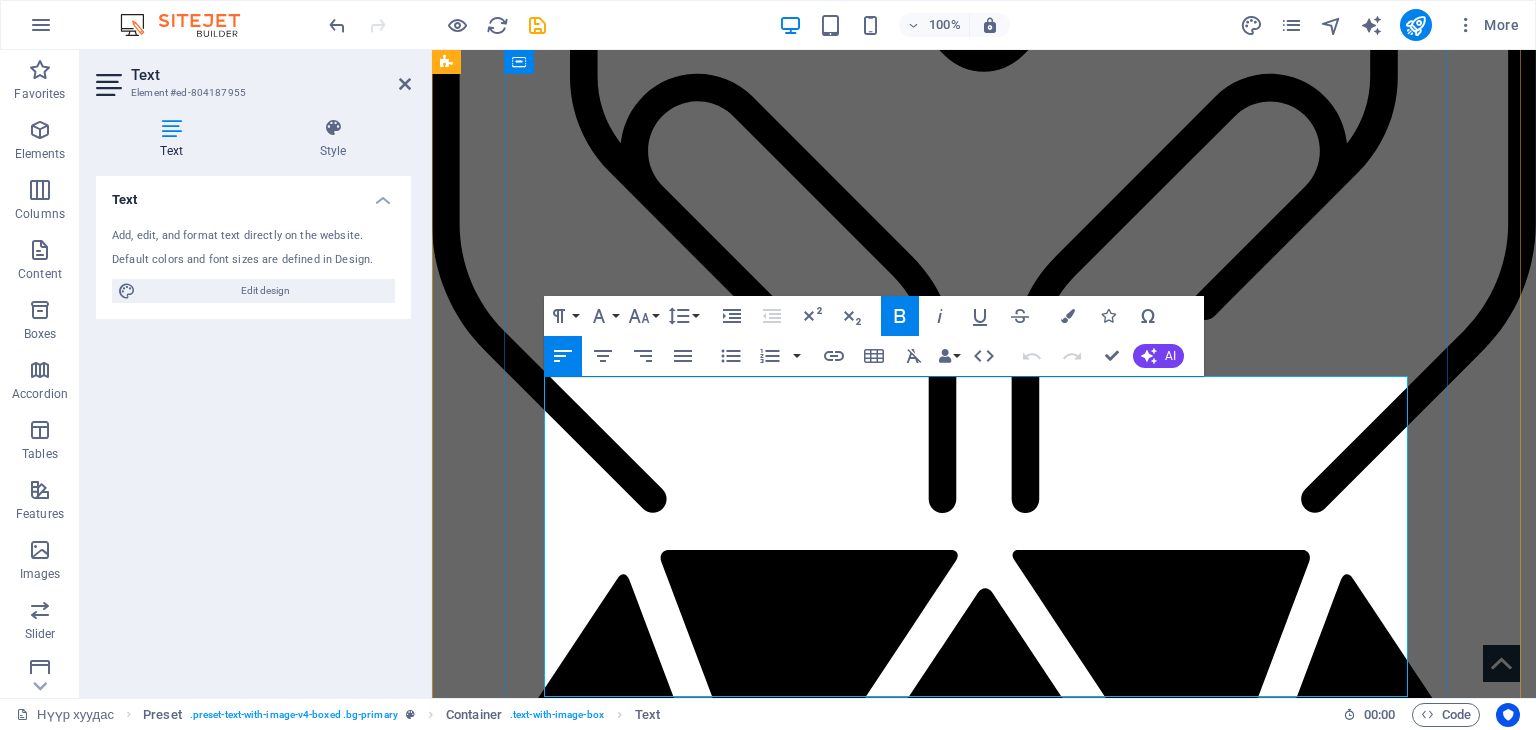click on "LiveGood Diamond багийн гишүүдийг орон сууцжуулах буюу “Бидний байр” хөтөлбөр гэж юу вэ?" at bounding box center [851, 3321] 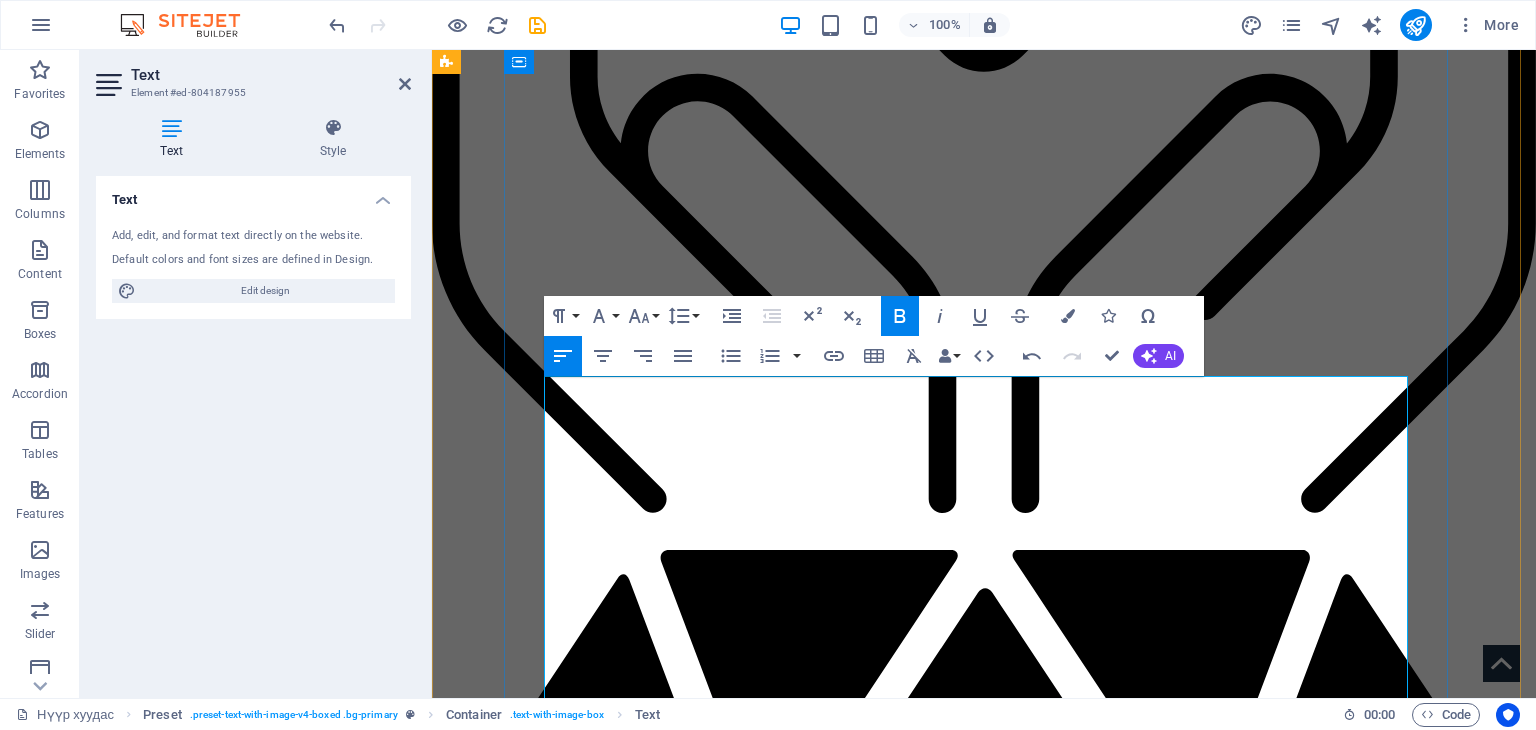 click at bounding box center (920, 3322) 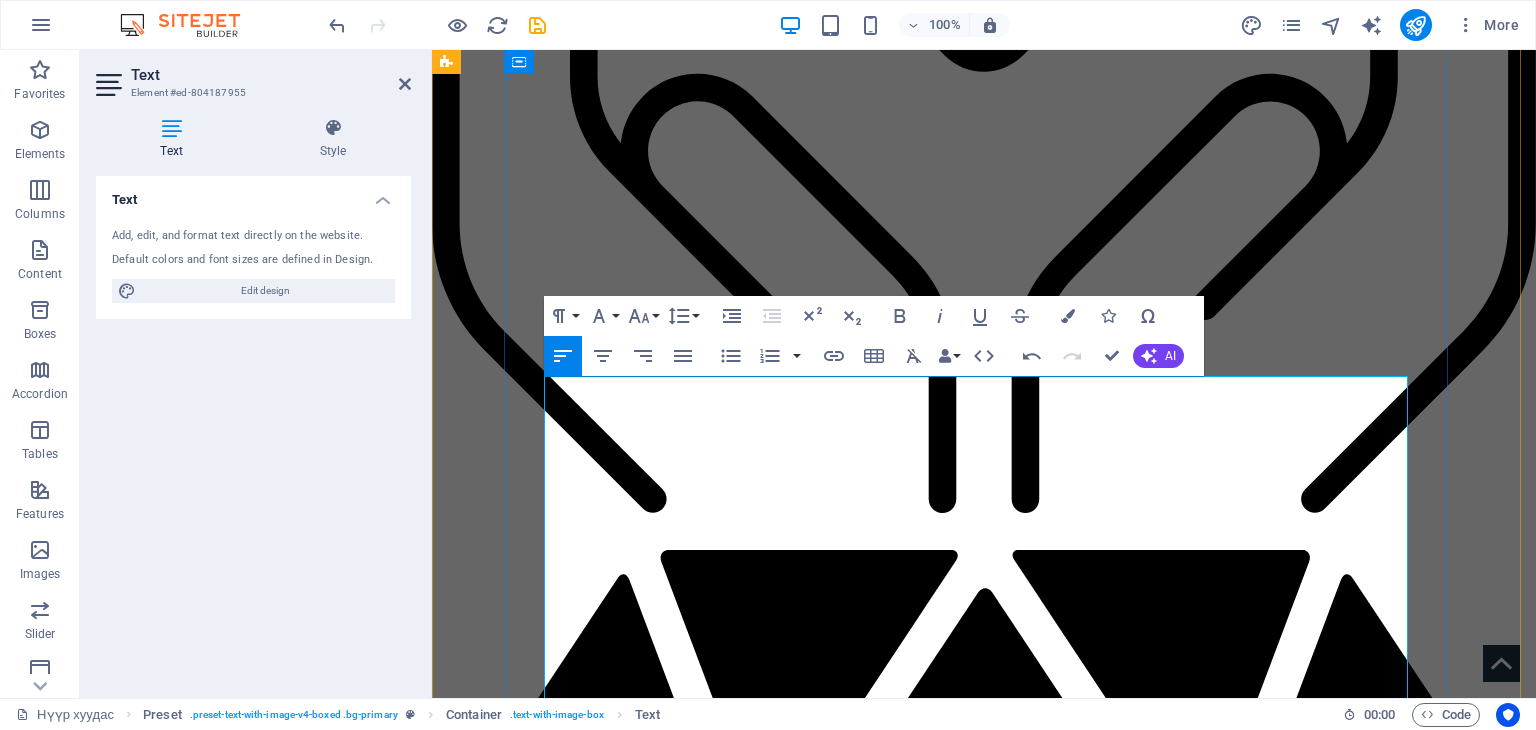 click at bounding box center (920, 3348) 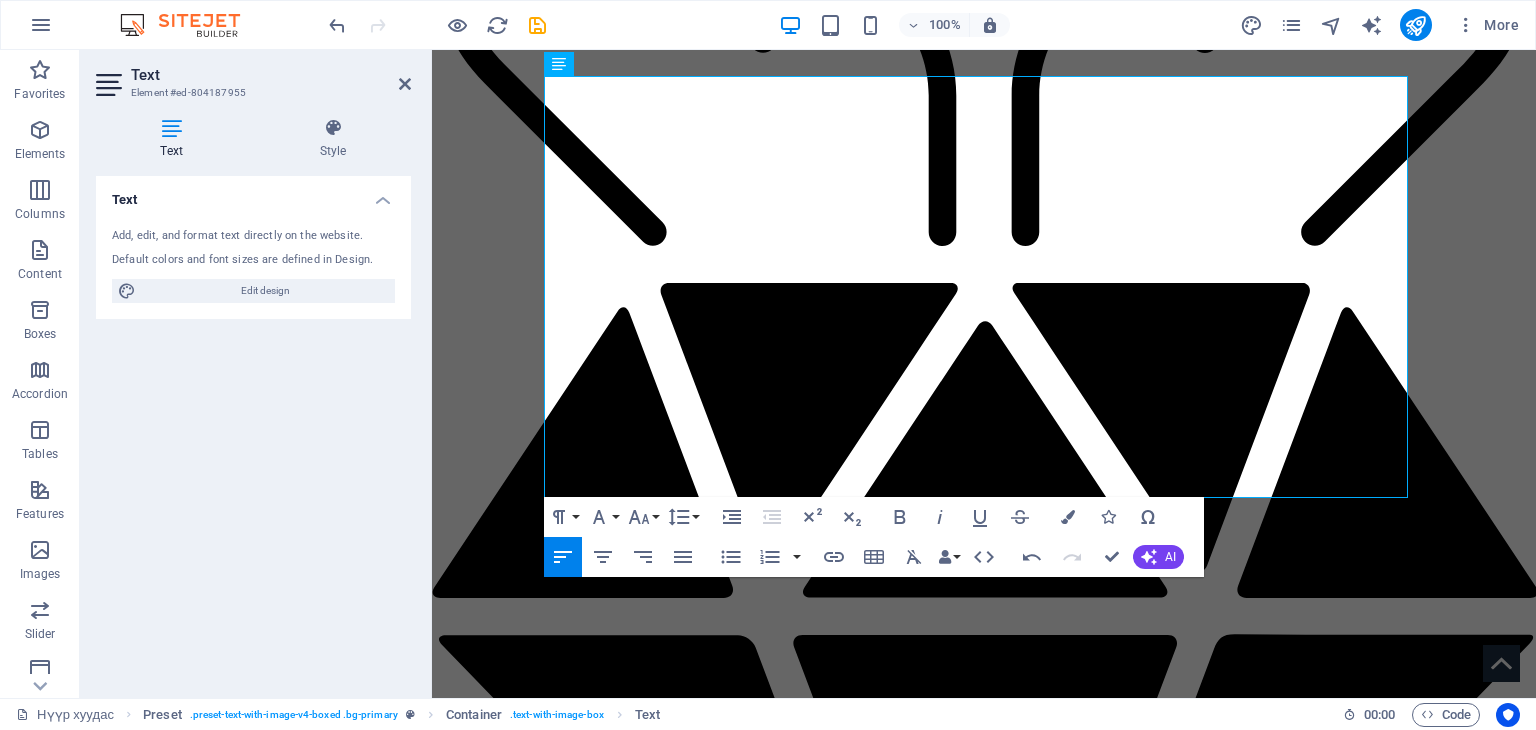 scroll, scrollTop: 750, scrollLeft: 0, axis: vertical 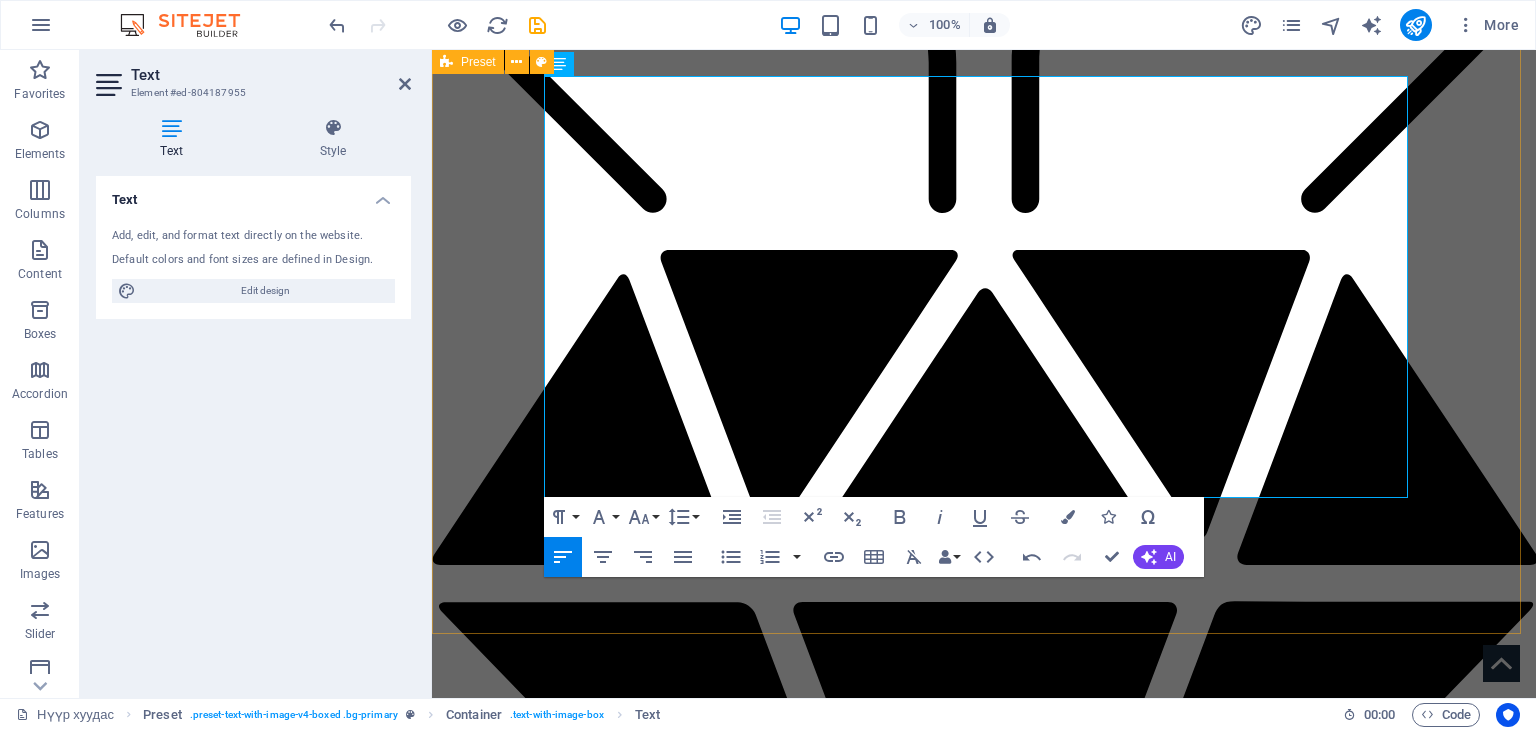 click on "LIVEGOOD DIAMOND БАГИЙН ГИШҮҮДЭЭ АМИНЫ БОЛОН ОРОН СУУЦЖУУЛАХ ХӨТӨЛБӨР LiveGood Diamond багийн гишүүдийг орон сууцжуулах буюу “Бидний байр” хөтөлбөр гэж юу вэ? Зээлгүйгээр байртай болох боломжтой гэж сонсож байсан уу? Манай хөтөлбөр нь LiveGood компанийн гишүүнчлэлд суурилсан орлого ба орон сууцны систем юм. Та өөрийн орлогоо өсгөх замаар шинэ байртай болох боломжтой!   Эрсдэлгүй  Холбоос  Зорилготой төлөвлөгөөтэй  Хамтдаа урагшилна!" at bounding box center (984, 2826) 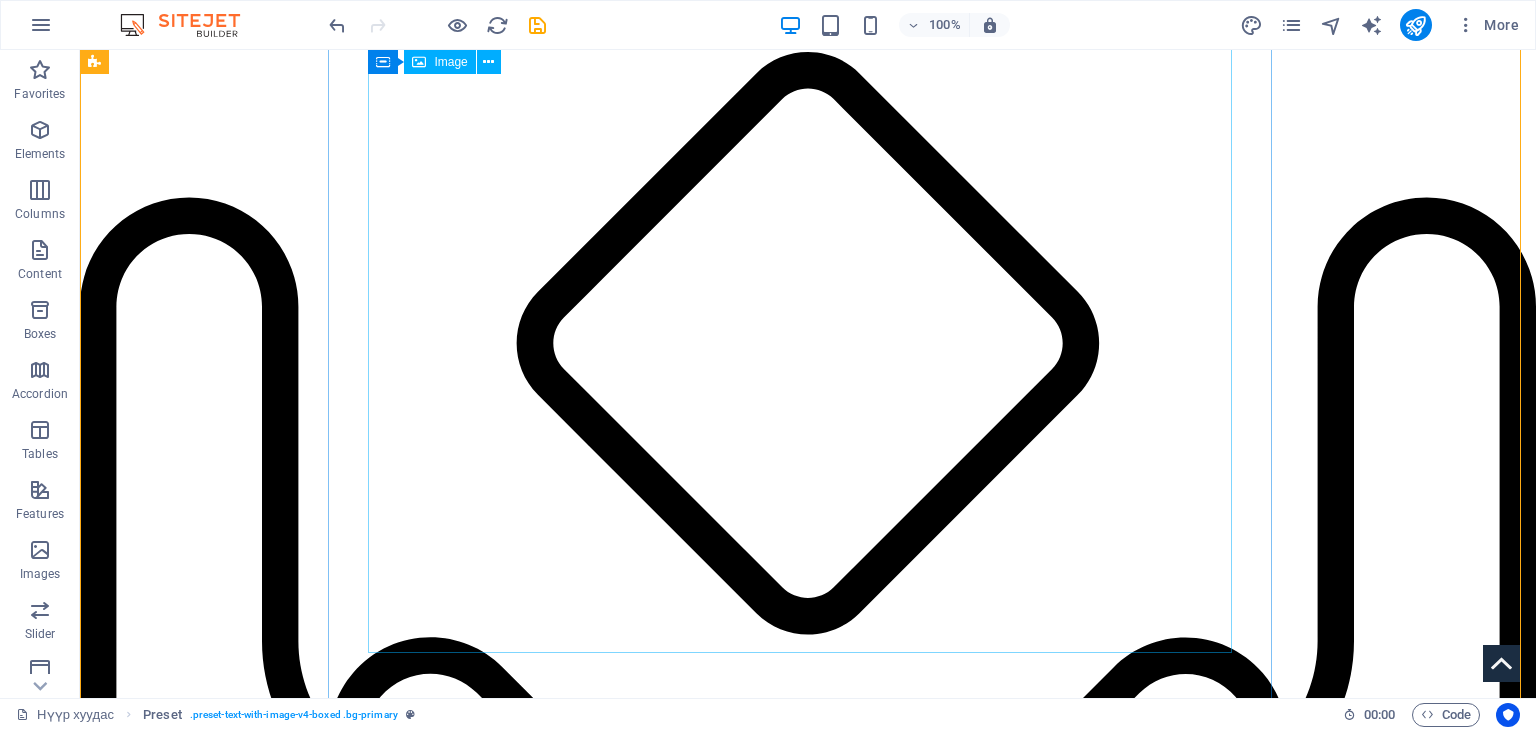 scroll, scrollTop: 0, scrollLeft: 0, axis: both 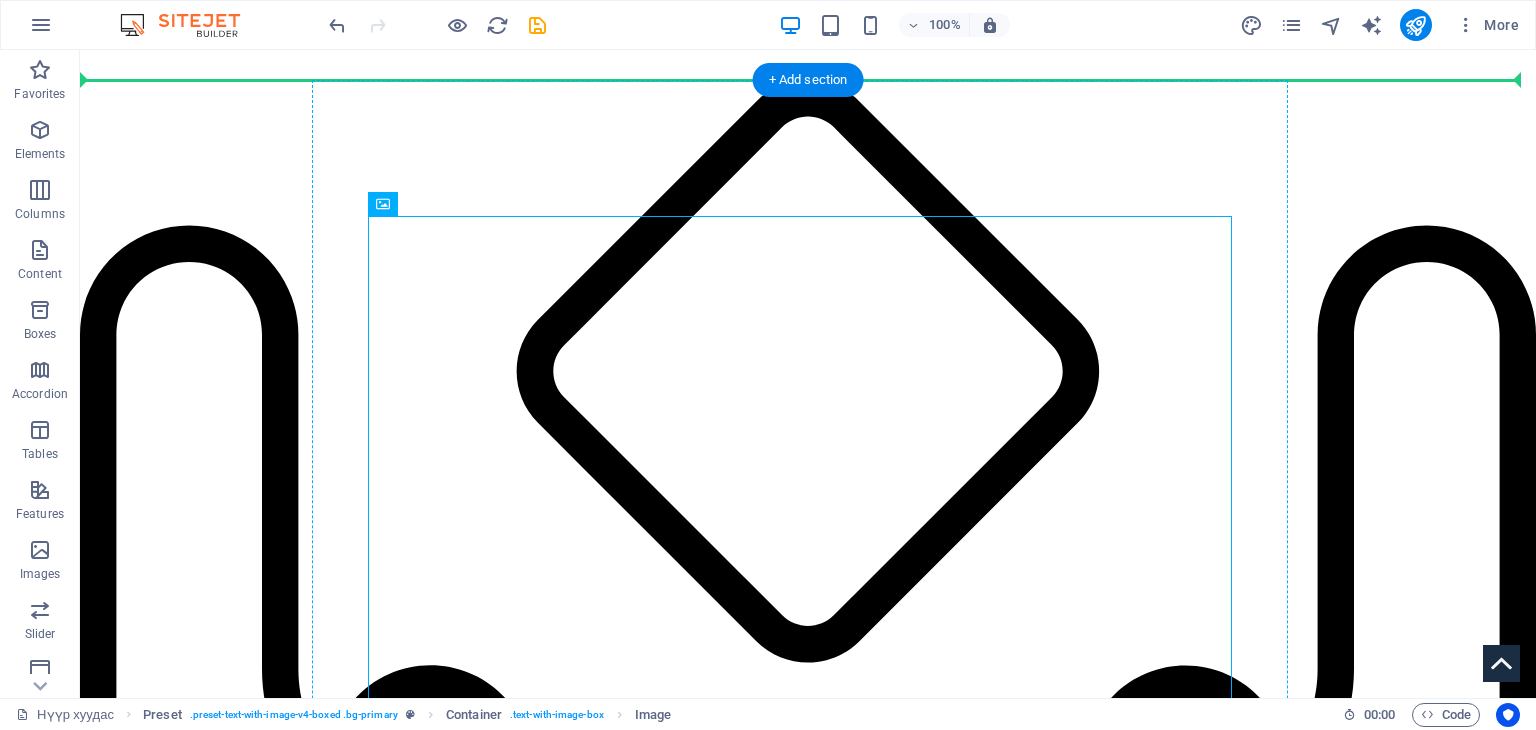 drag, startPoint x: 489, startPoint y: 247, endPoint x: 393, endPoint y: 182, distance: 115.935326 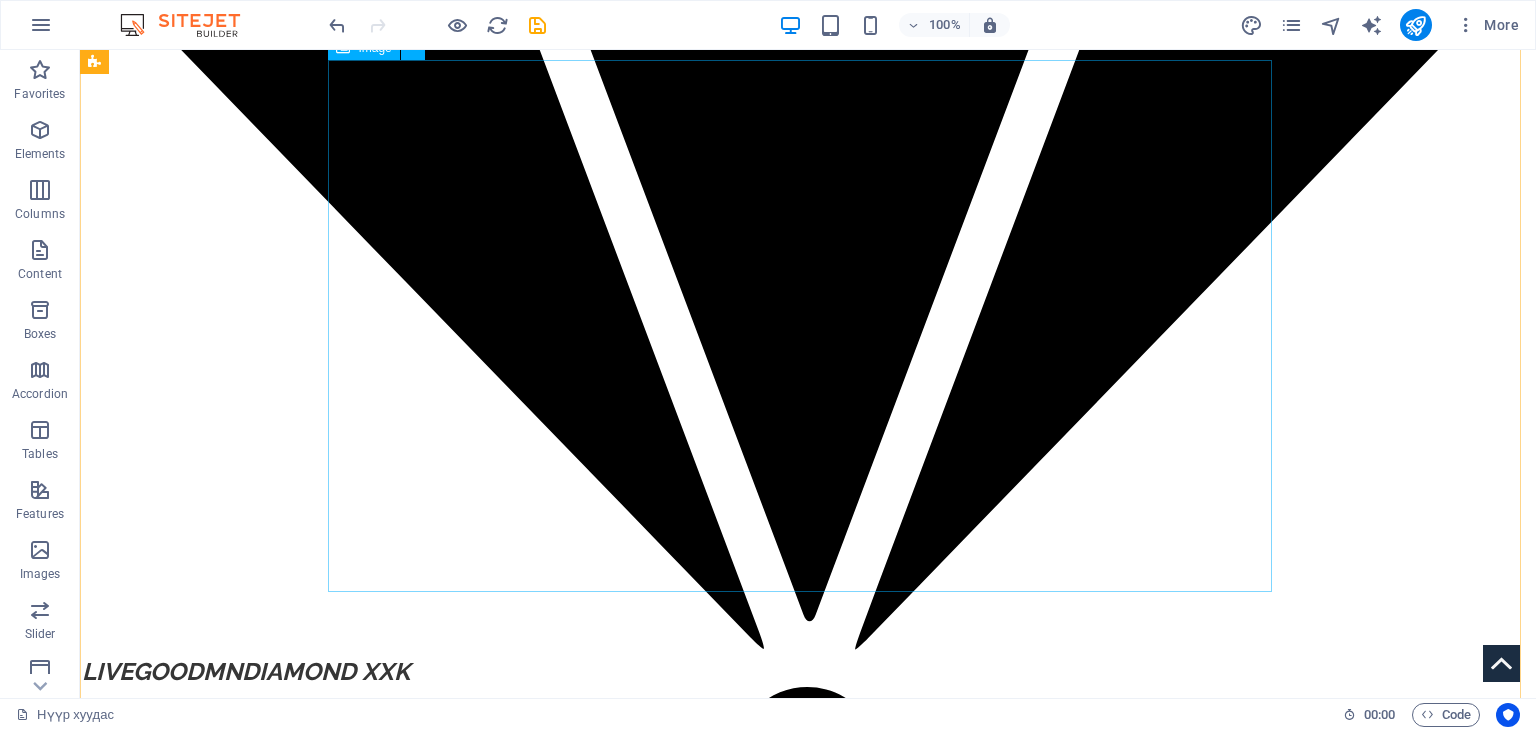 scroll, scrollTop: 2200, scrollLeft: 0, axis: vertical 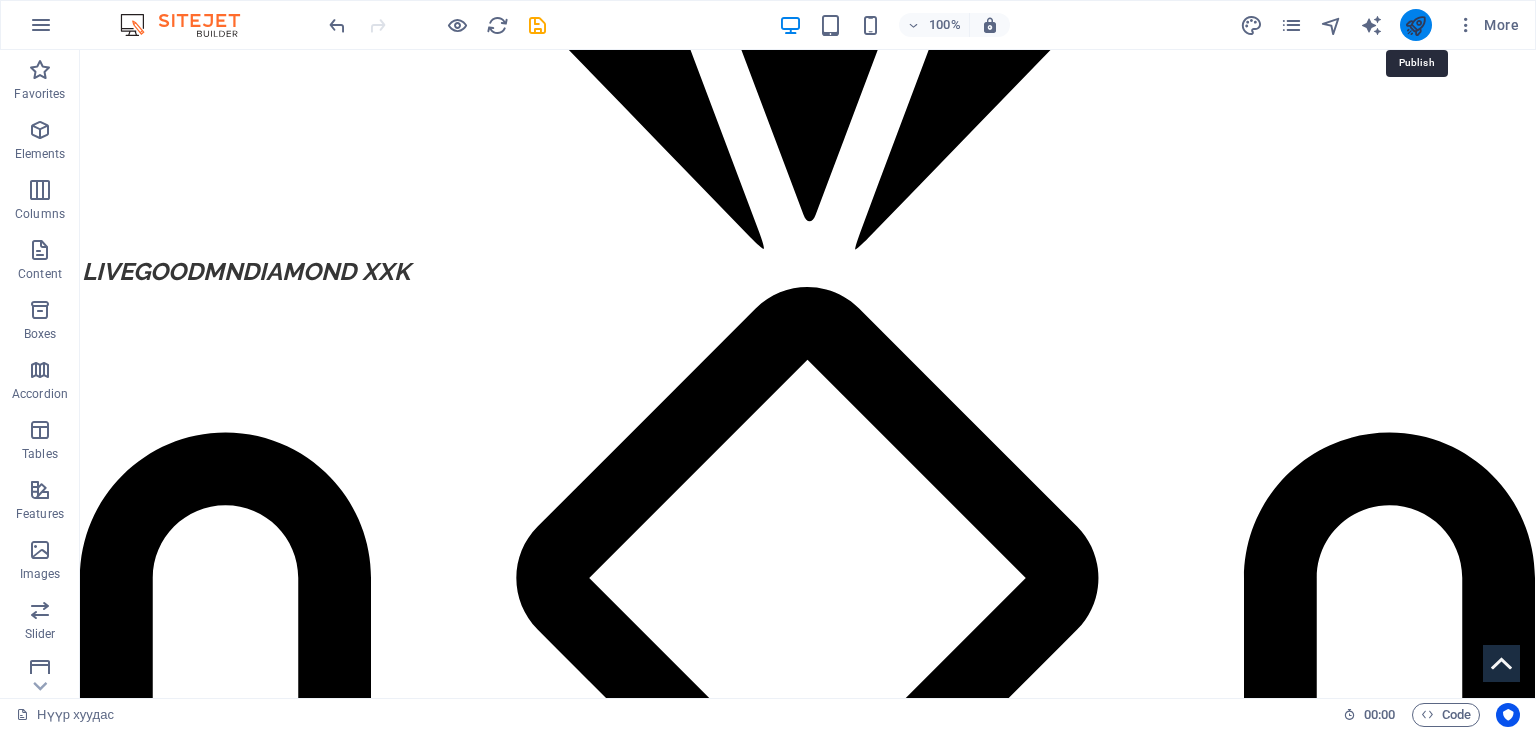 click at bounding box center [1415, 25] 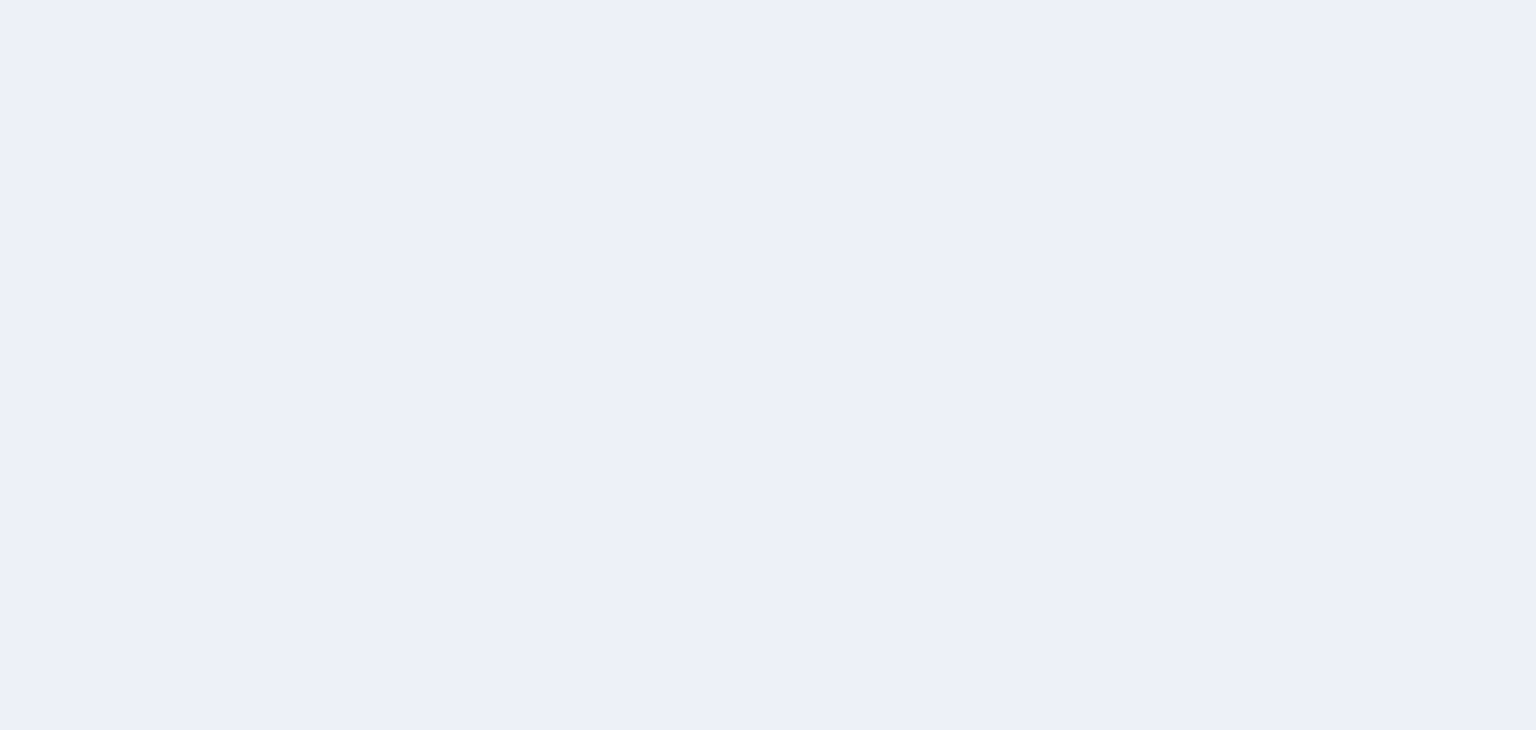 scroll, scrollTop: 0, scrollLeft: 0, axis: both 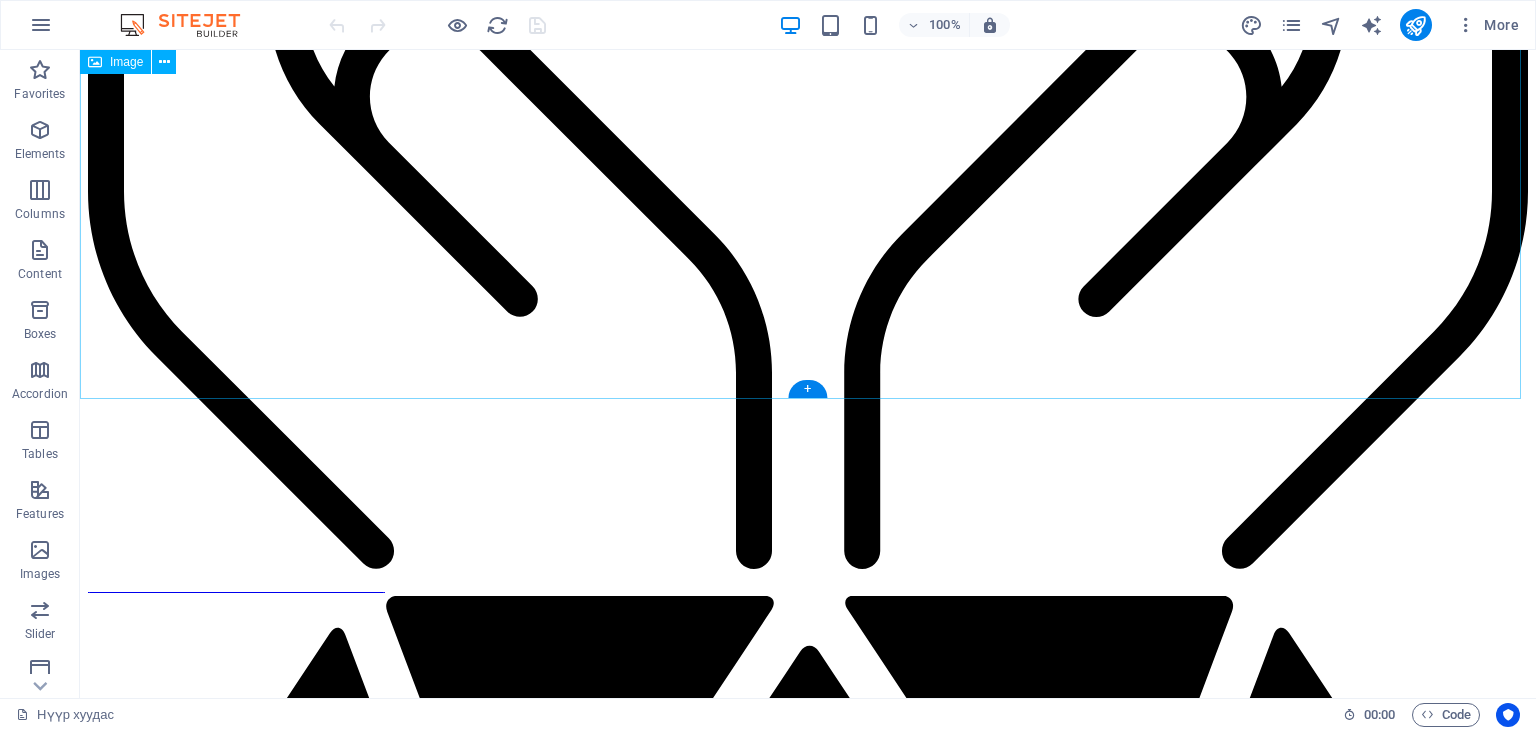 click at bounding box center [808, 3491] 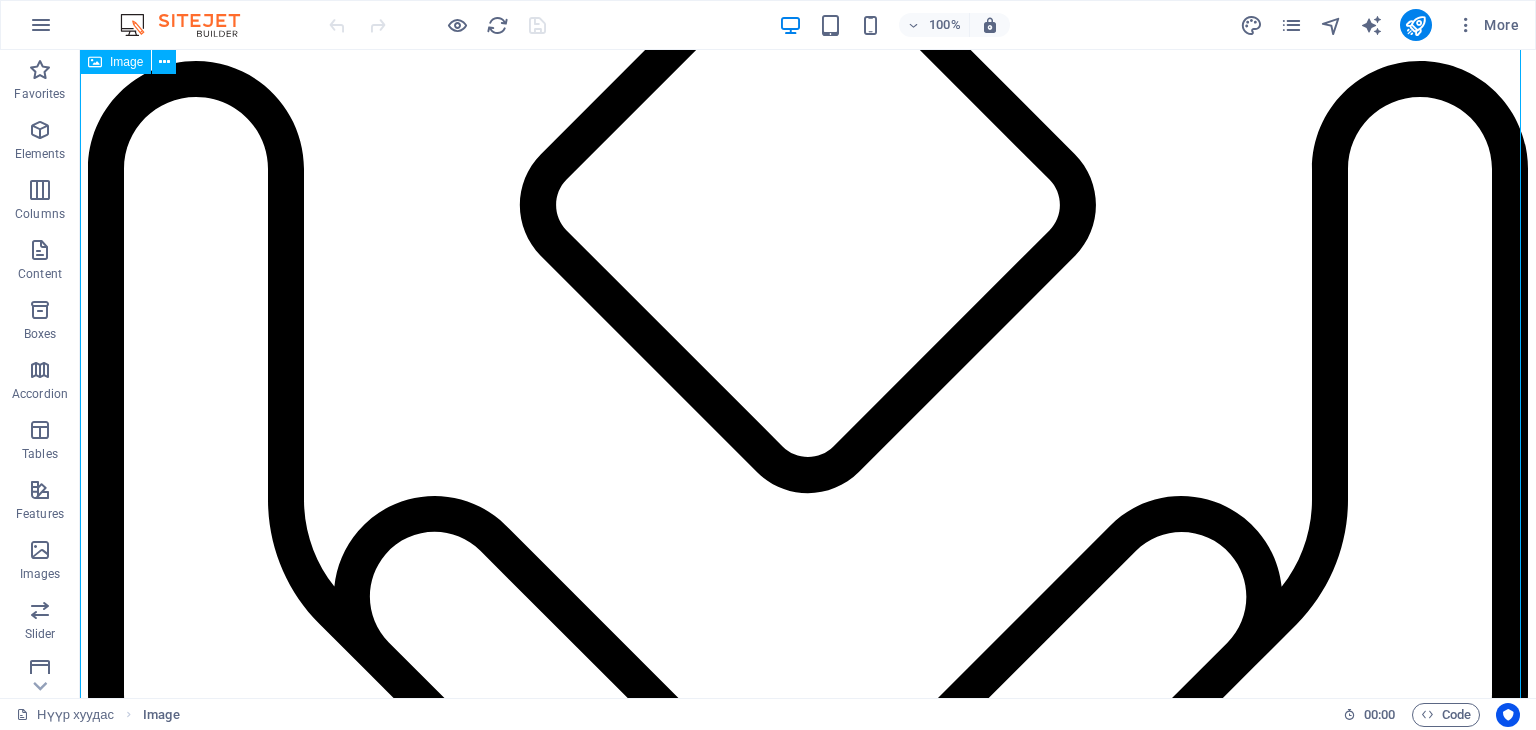 scroll, scrollTop: 0, scrollLeft: 0, axis: both 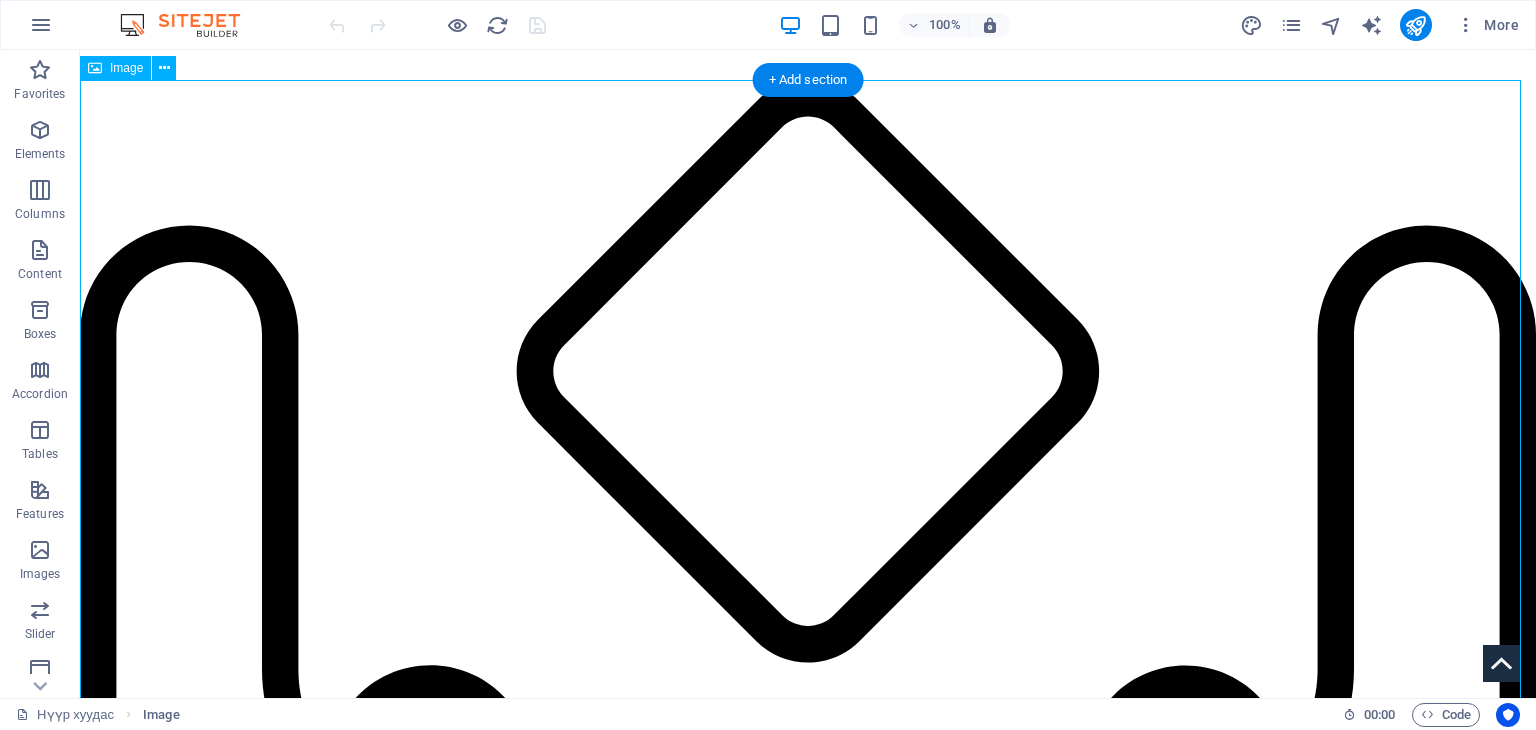 click at bounding box center [808, 4202] 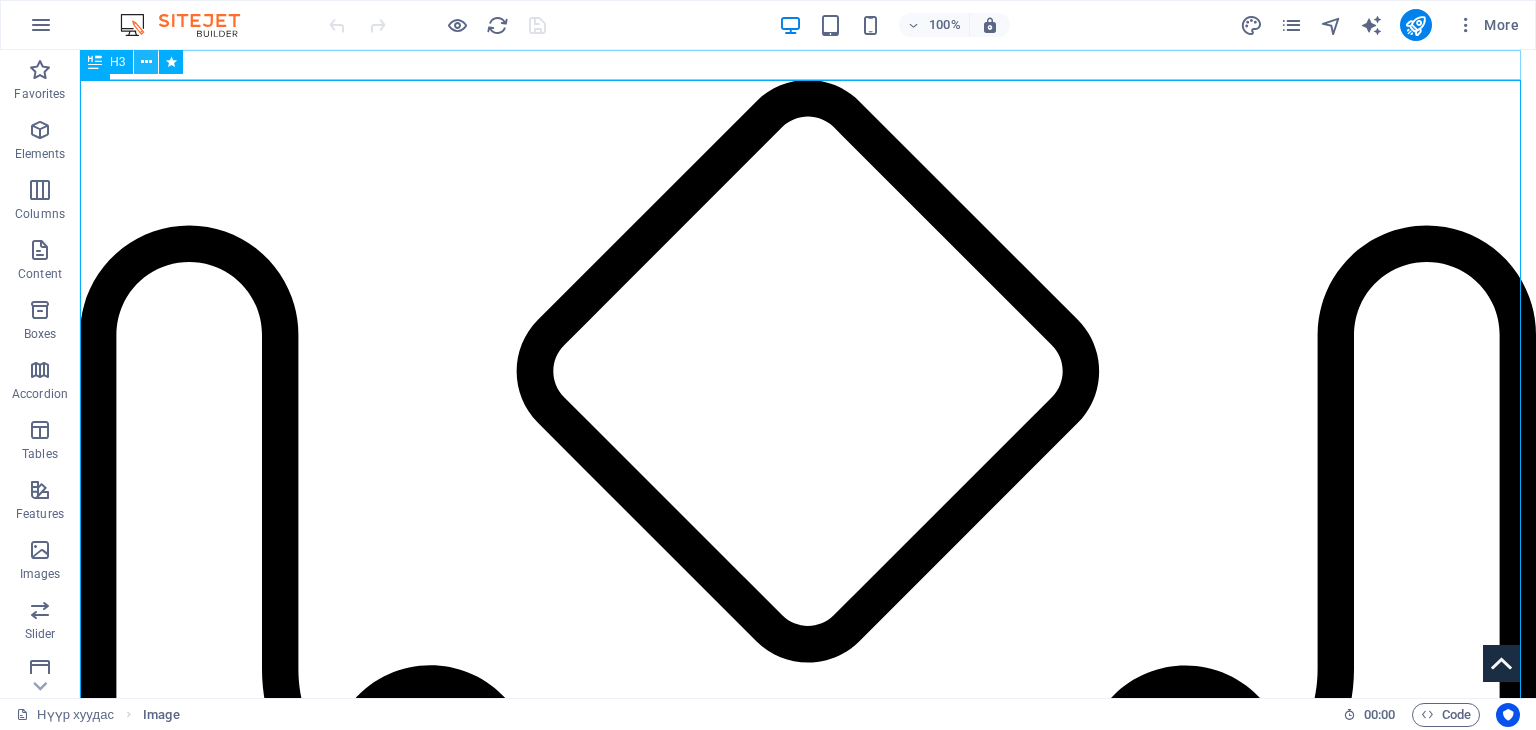 click at bounding box center (146, 62) 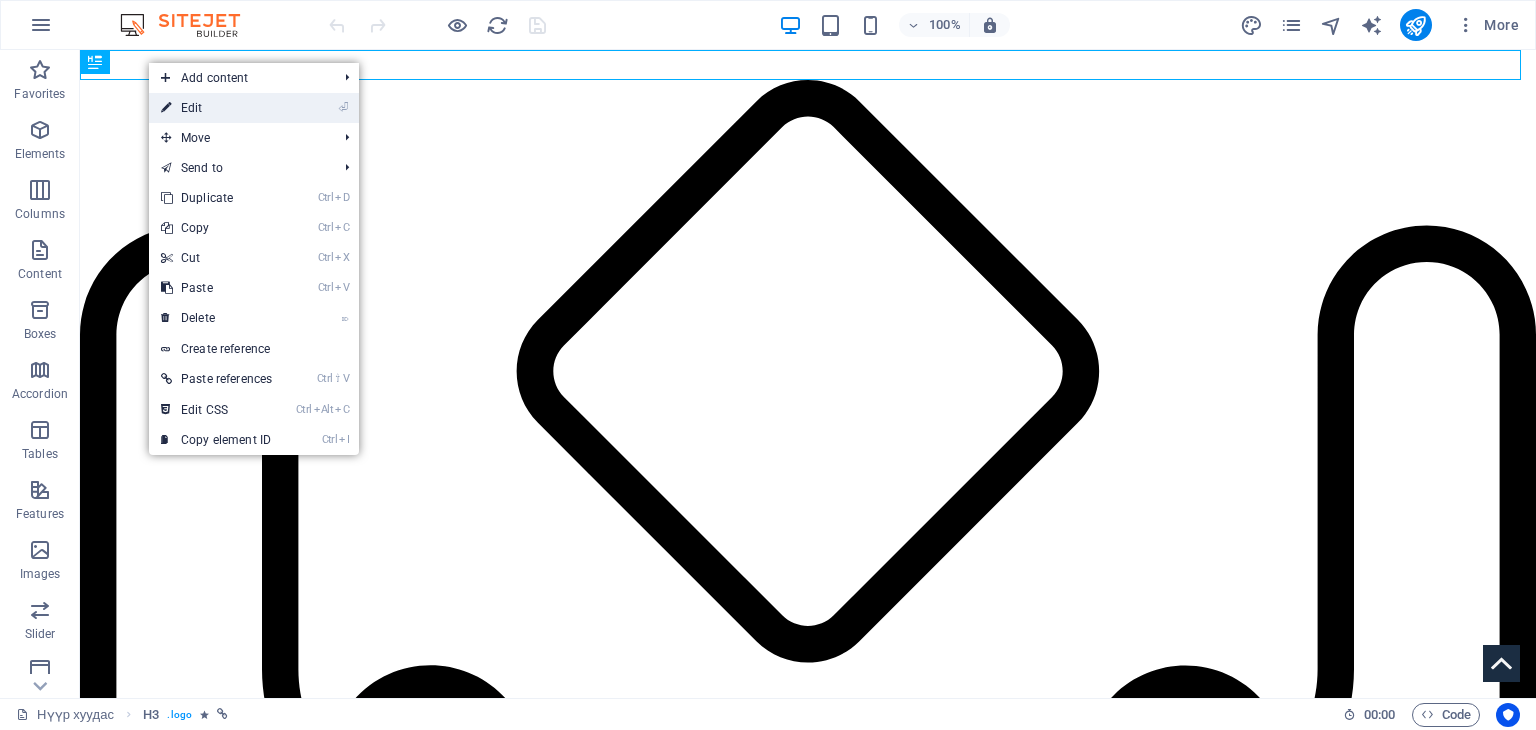 click on "⏎  Edit" at bounding box center [216, 108] 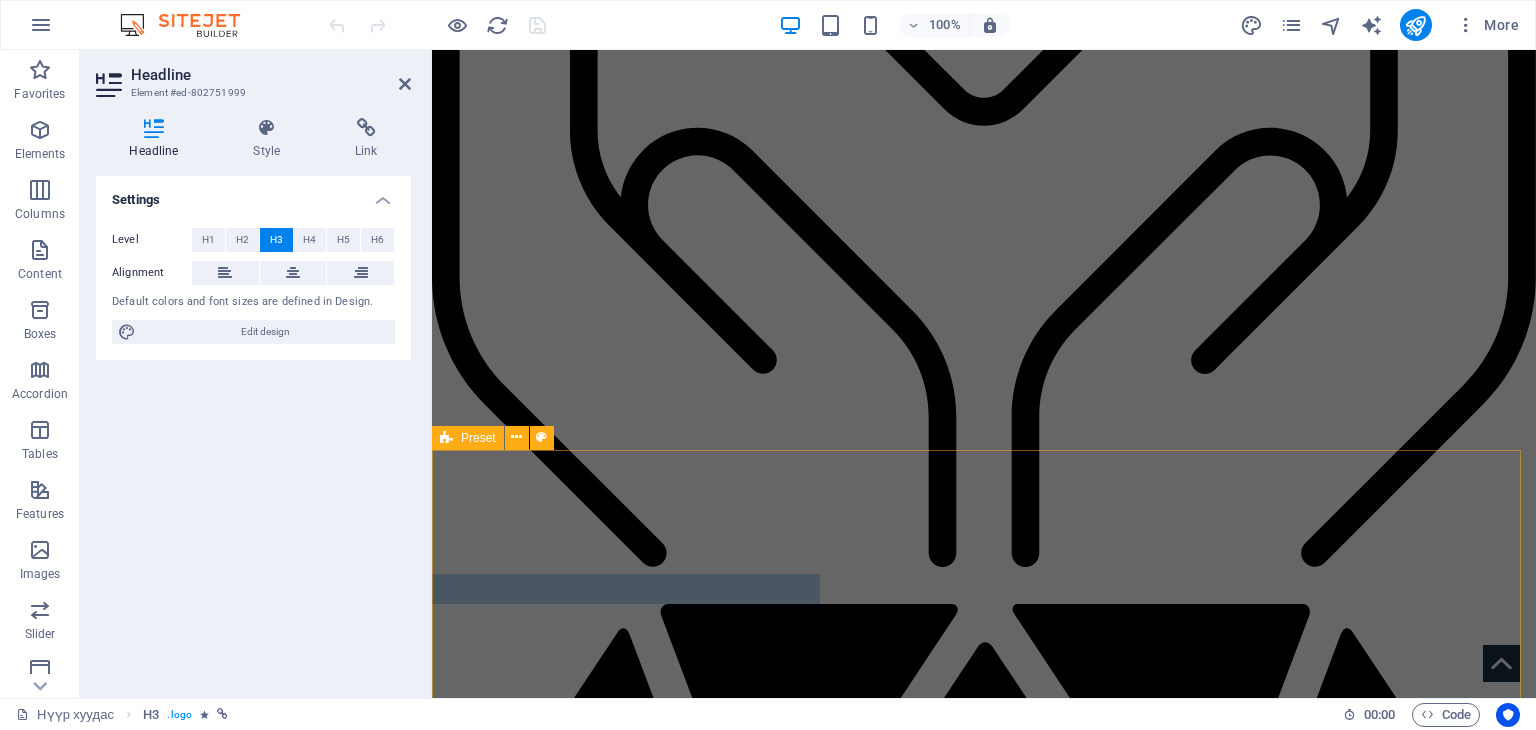 scroll, scrollTop: 400, scrollLeft: 0, axis: vertical 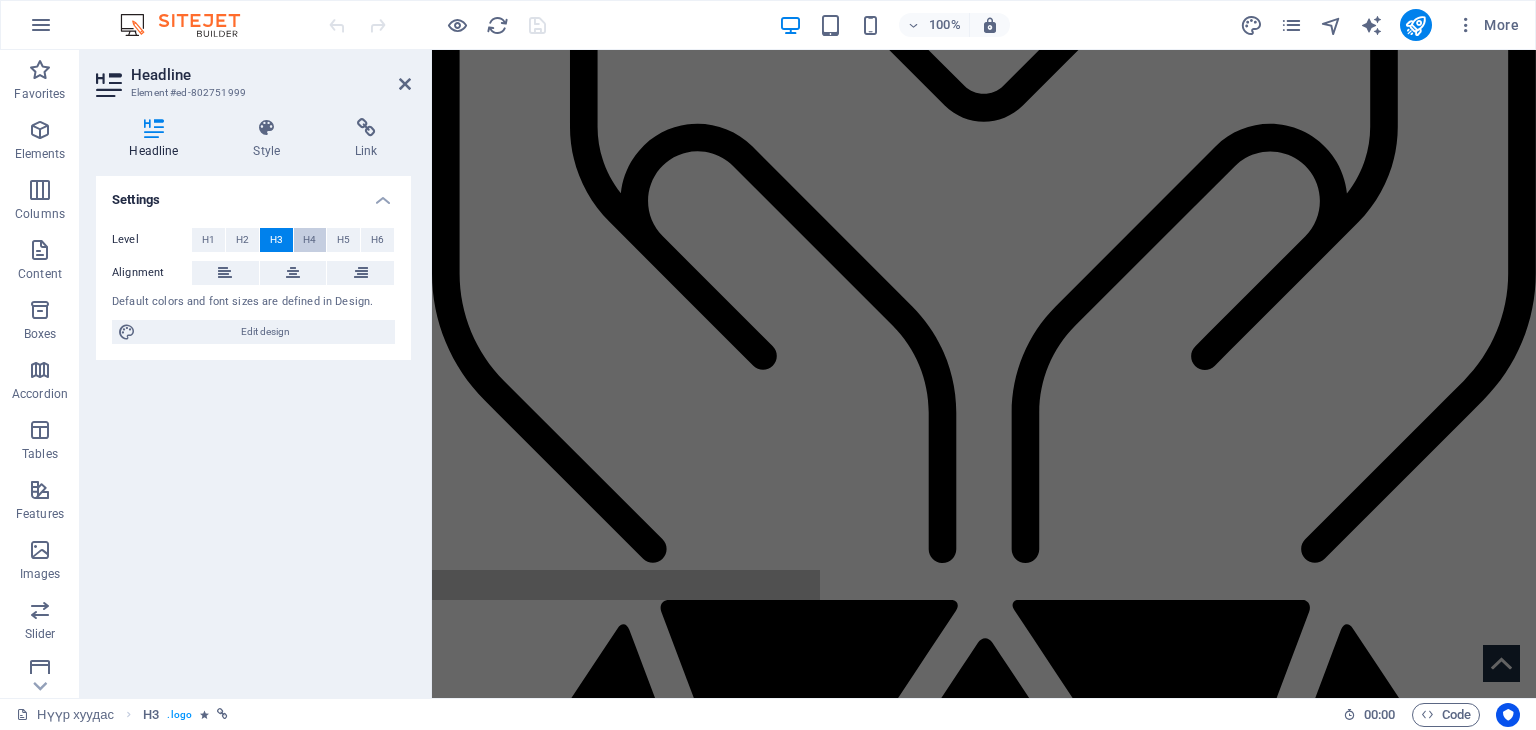 click on "H4" at bounding box center [309, 240] 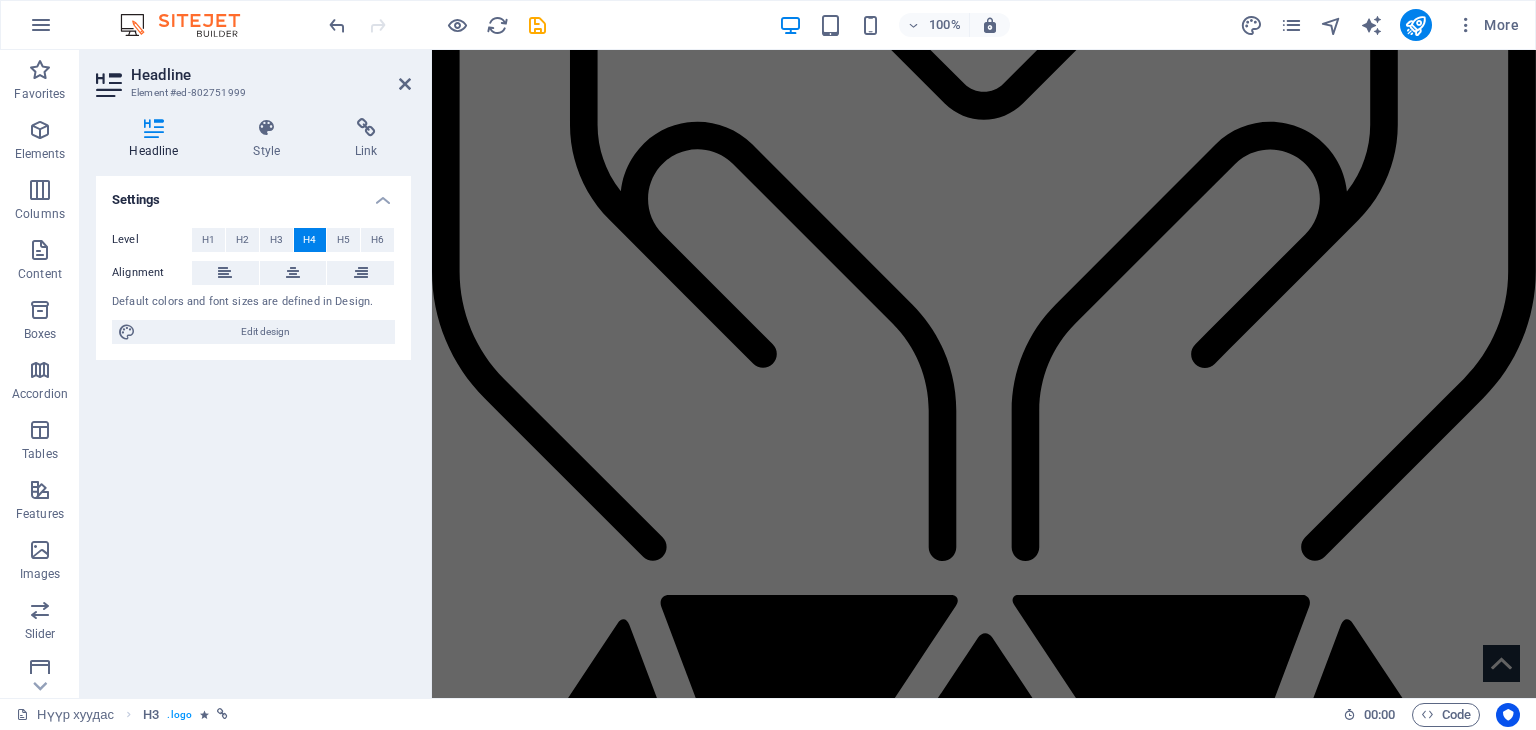 scroll, scrollTop: 0, scrollLeft: 0, axis: both 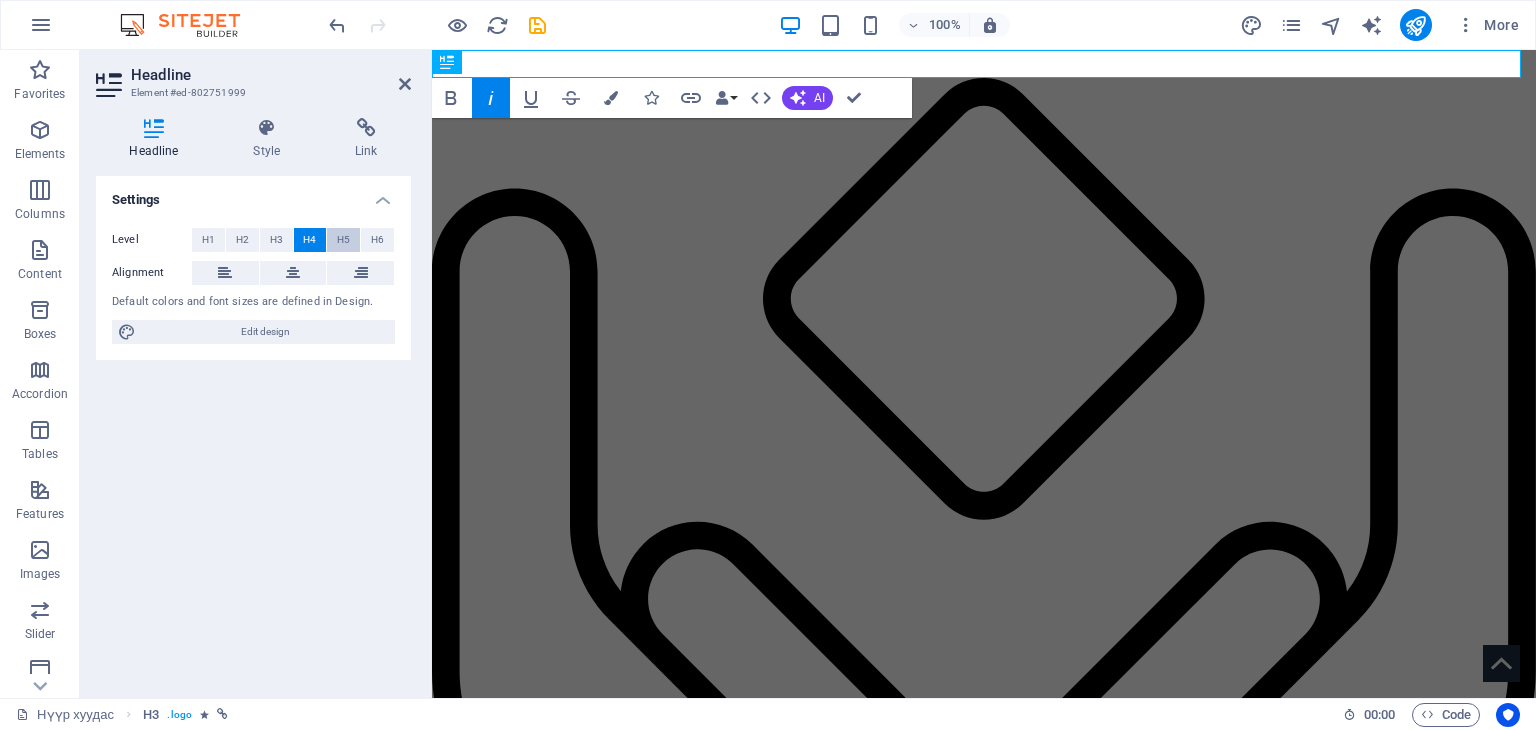 click on "H5" at bounding box center [343, 240] 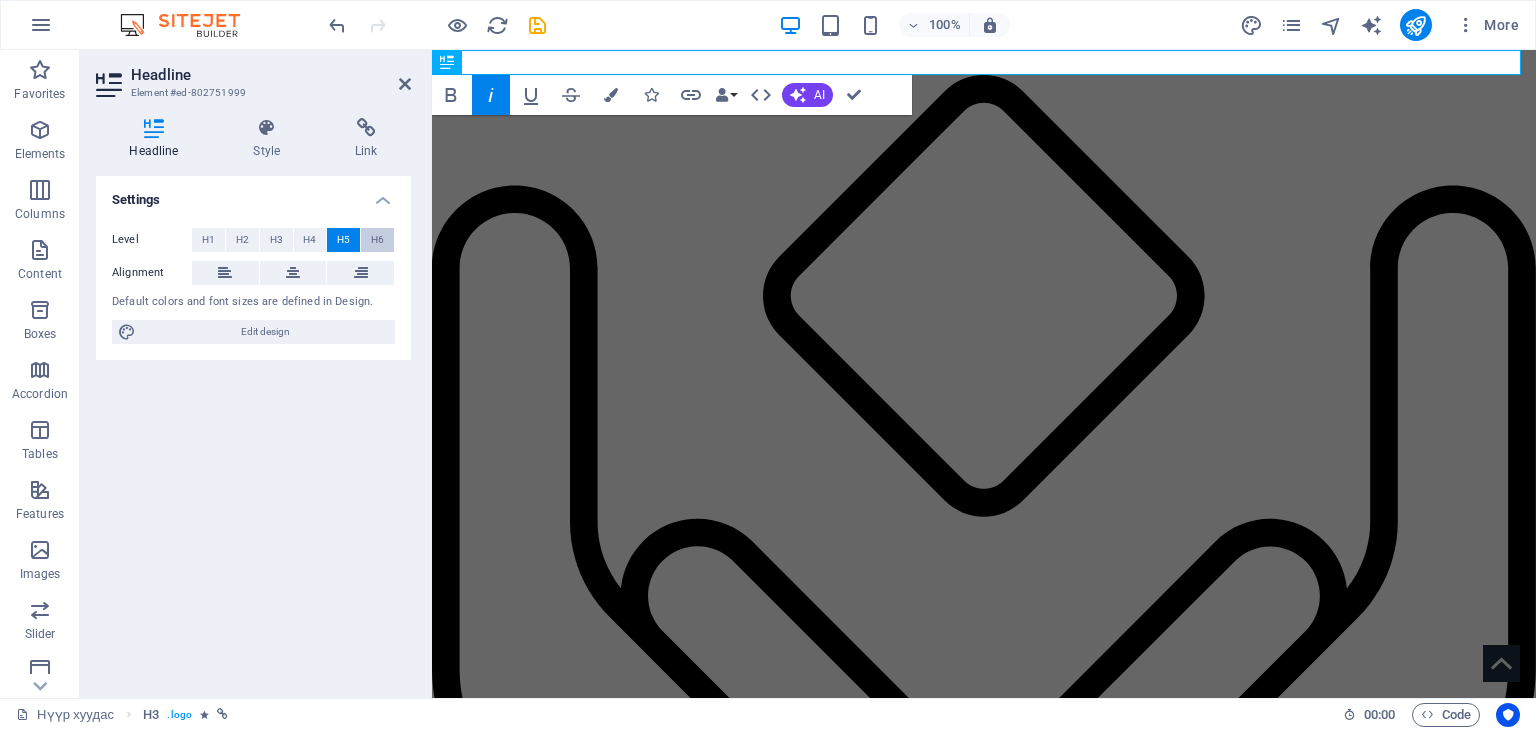 click on "H6" at bounding box center [377, 240] 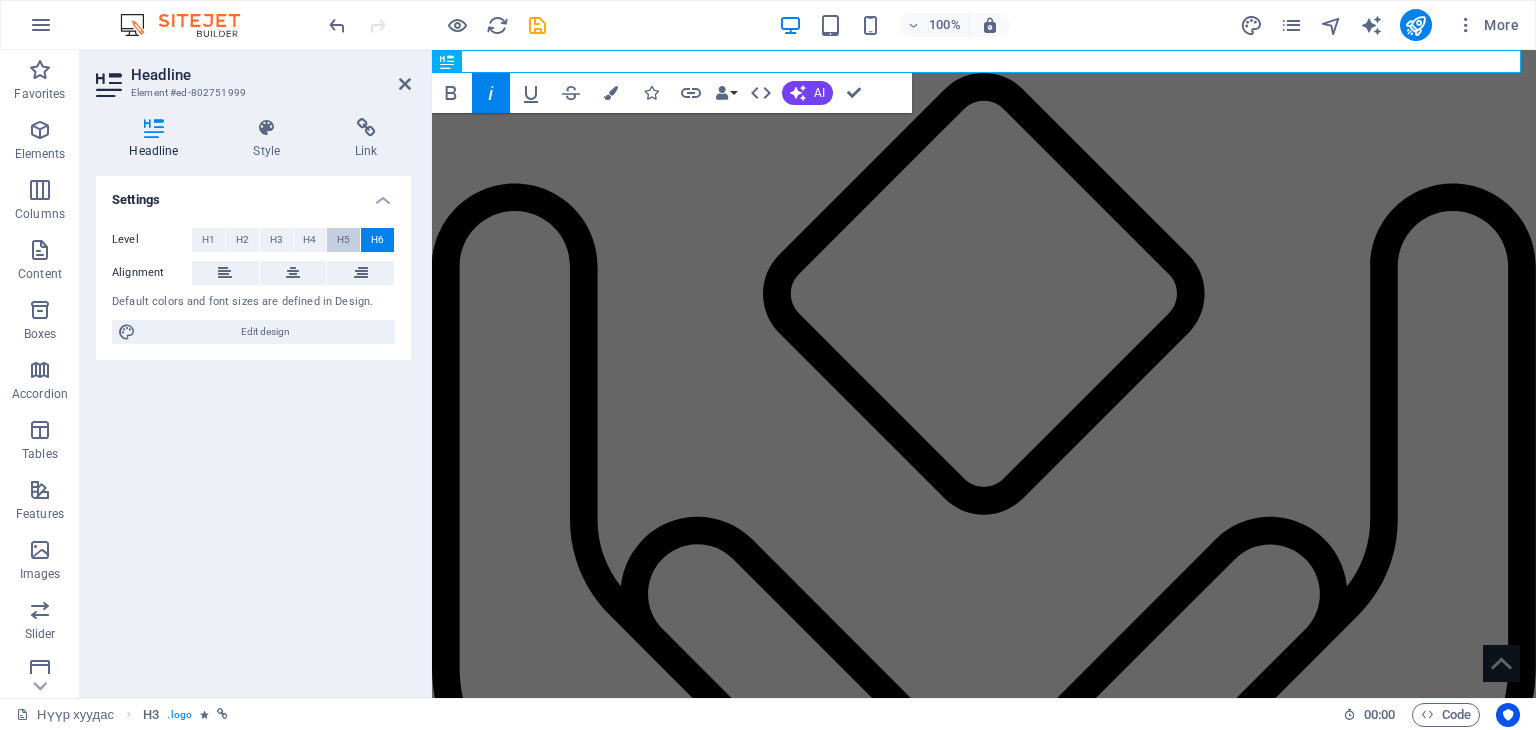 click on "H5" at bounding box center [343, 240] 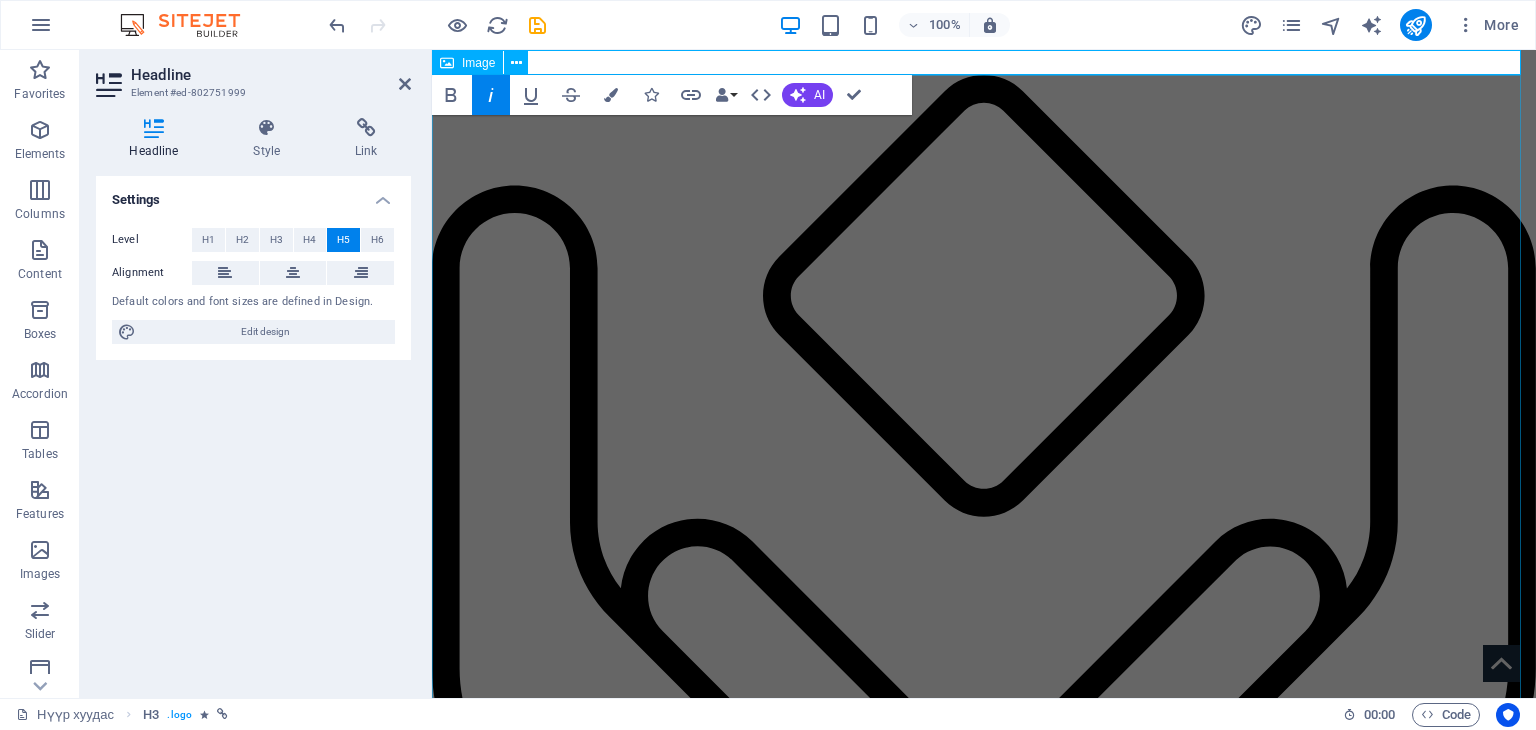 click at bounding box center (984, 3210) 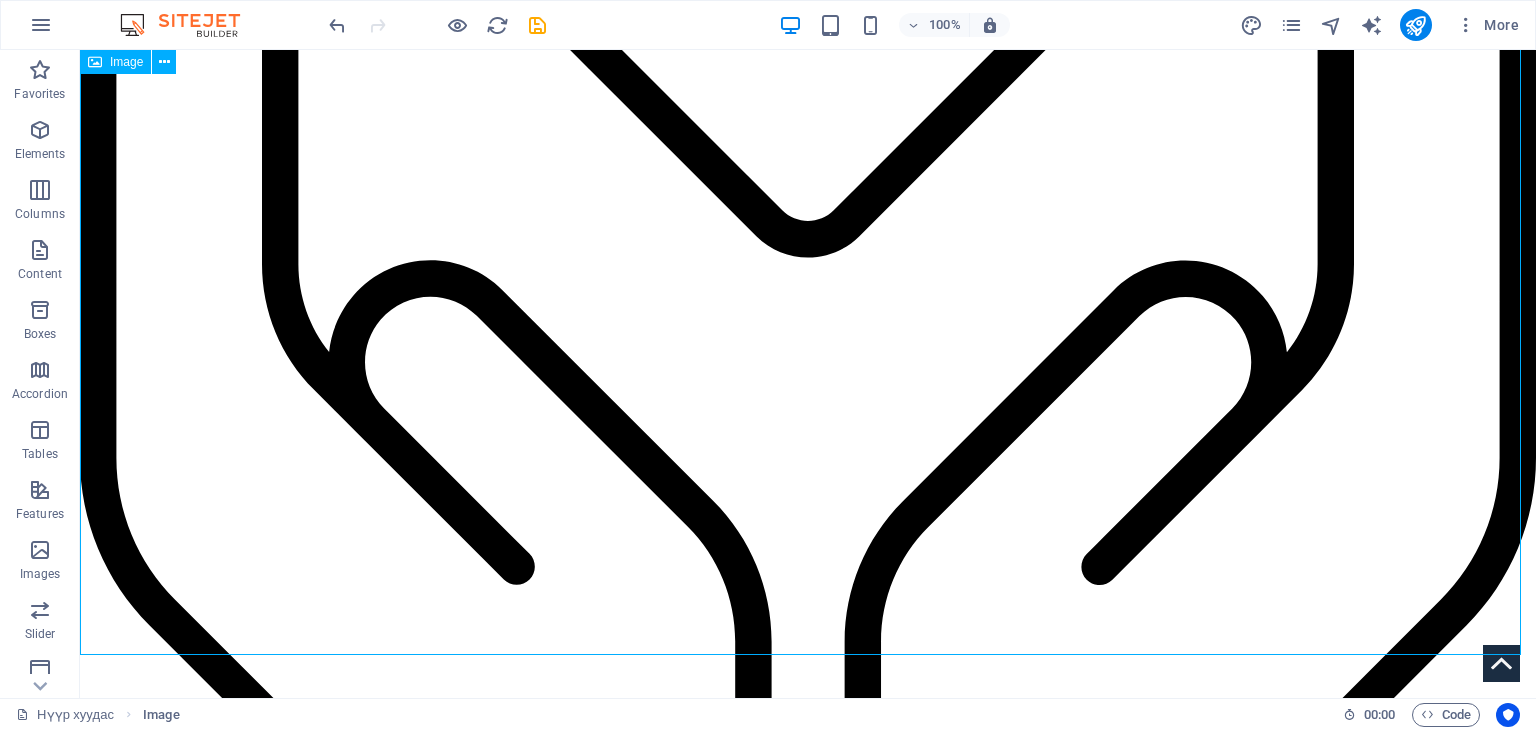 scroll, scrollTop: 800, scrollLeft: 0, axis: vertical 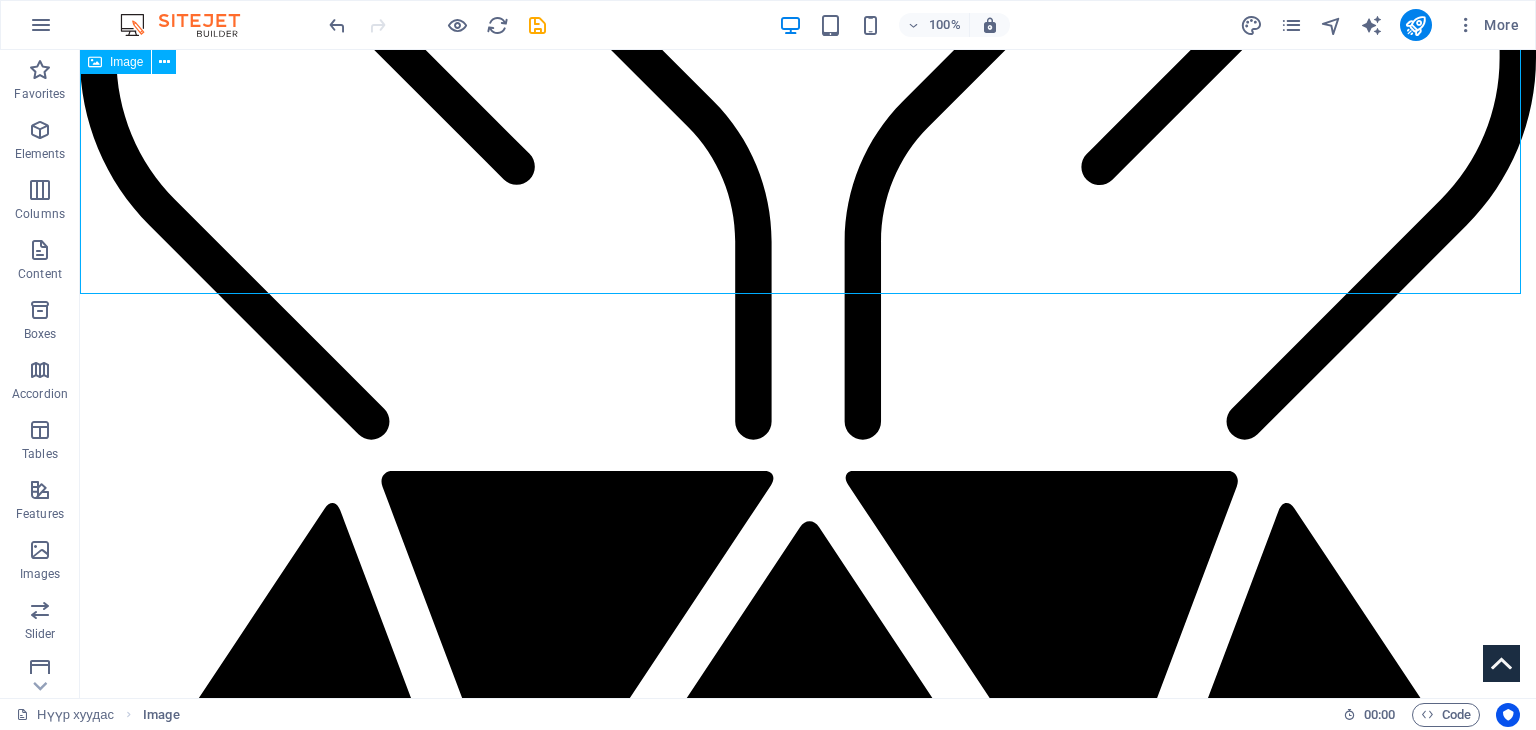 click at bounding box center (808, 3379) 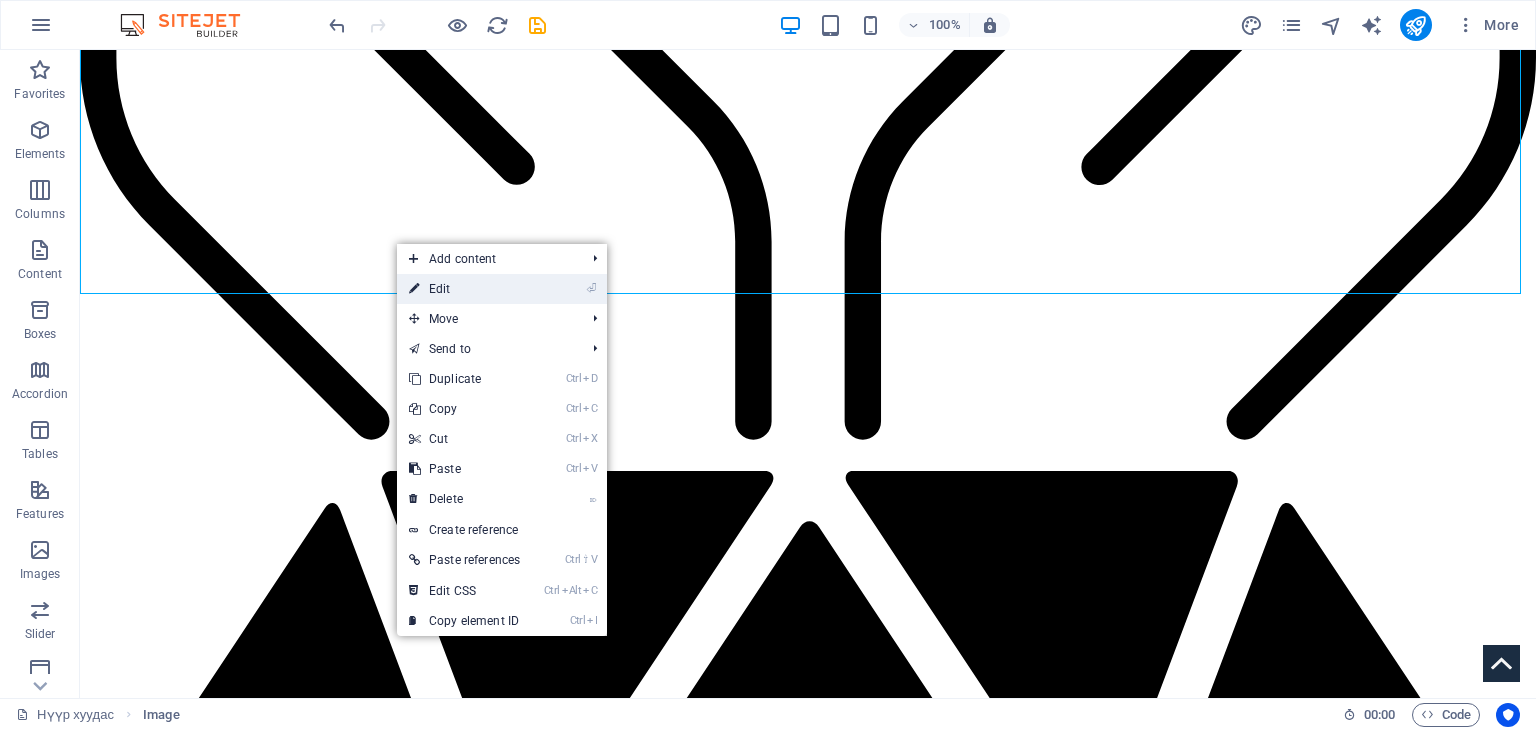 click at bounding box center [414, 289] 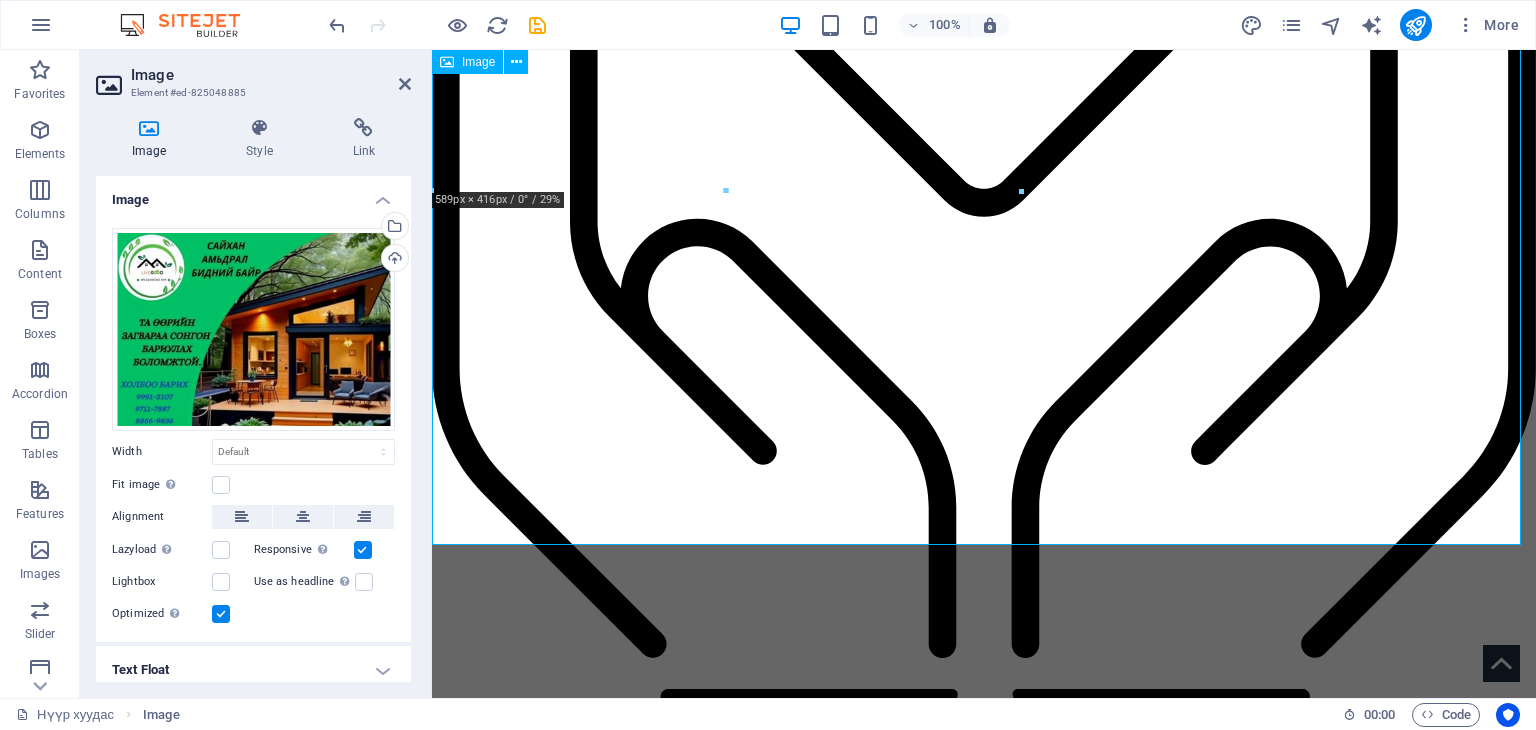 scroll, scrollTop: 400, scrollLeft: 0, axis: vertical 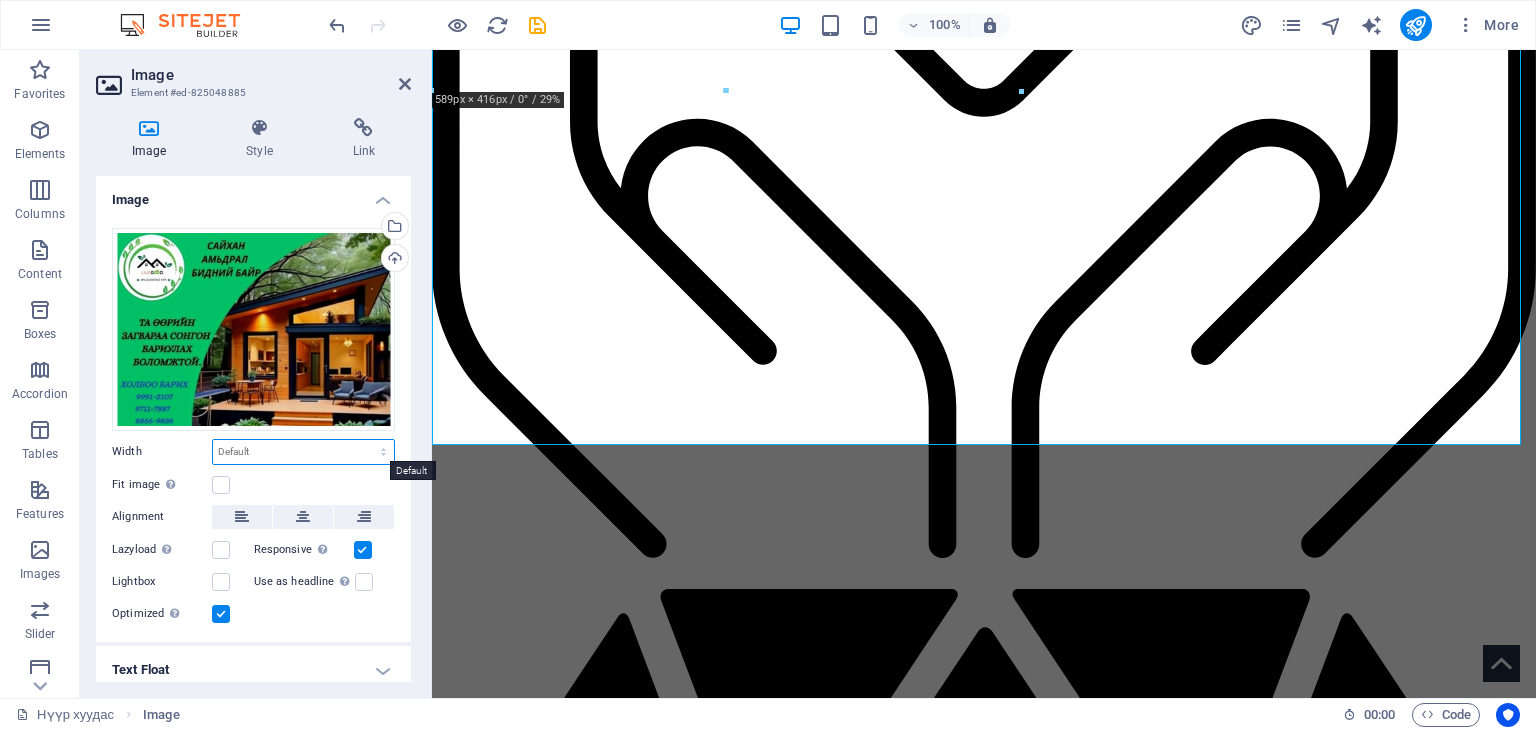 click on "Default auto px rem % em vh vw" at bounding box center (303, 452) 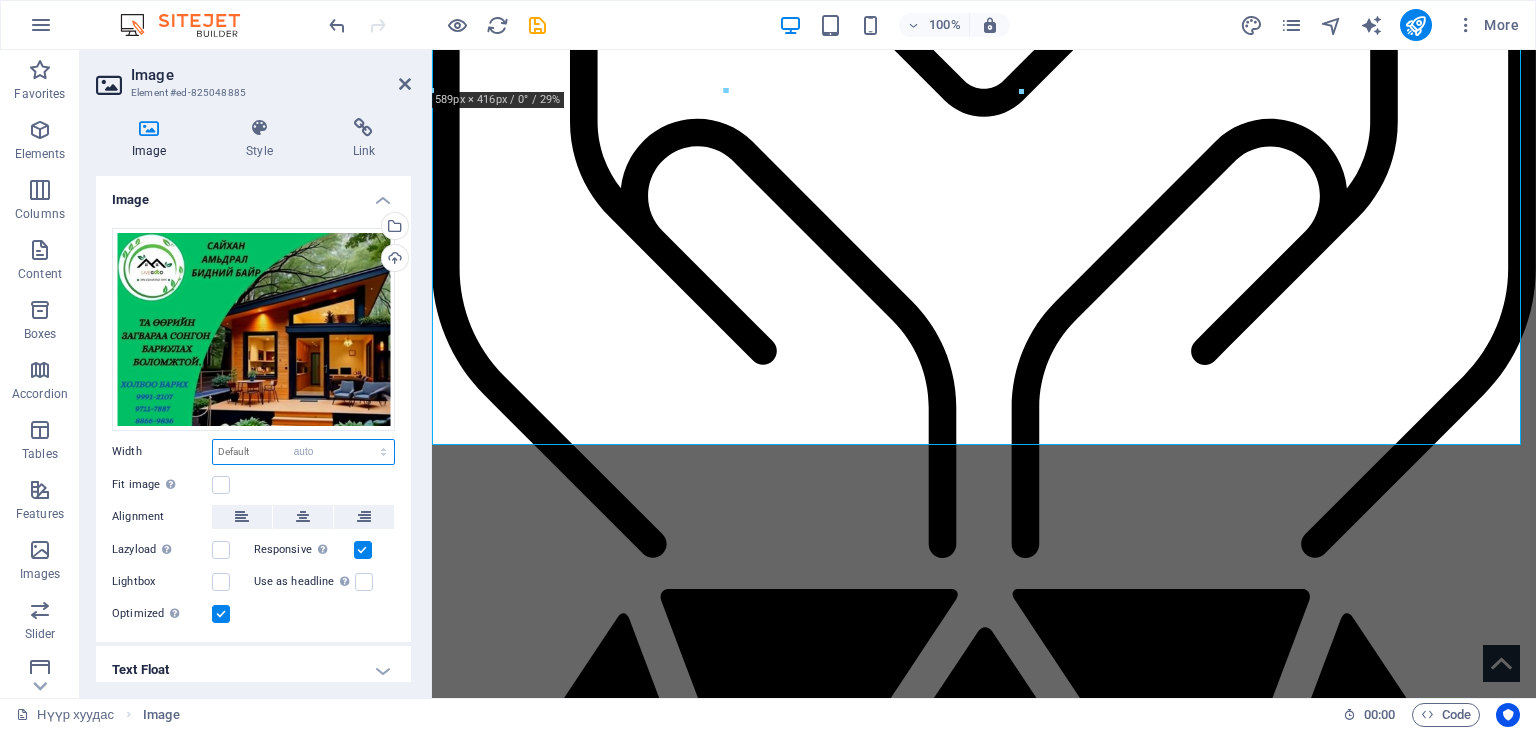 click on "Default auto px rem % em vh vw" at bounding box center [303, 452] 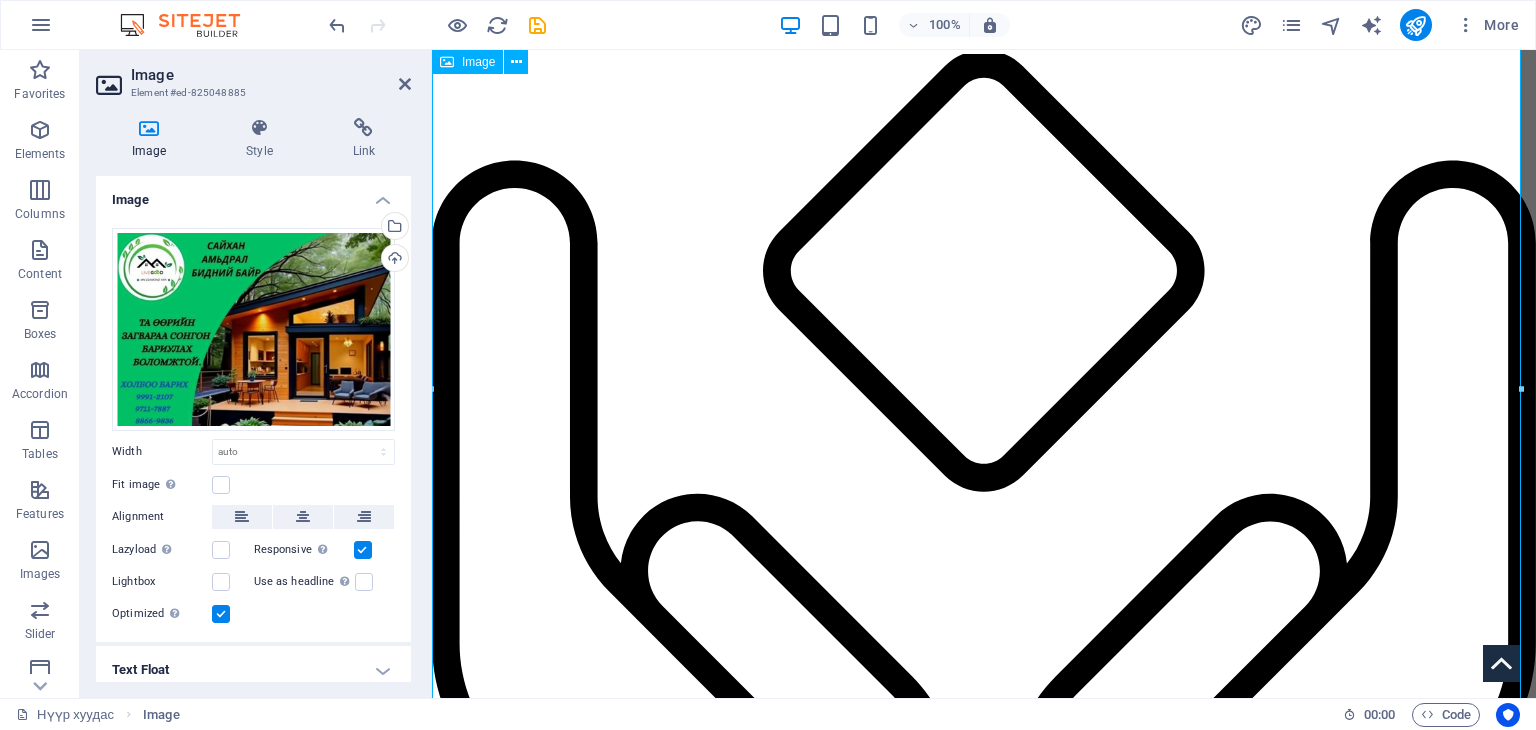 scroll, scrollTop: 0, scrollLeft: 0, axis: both 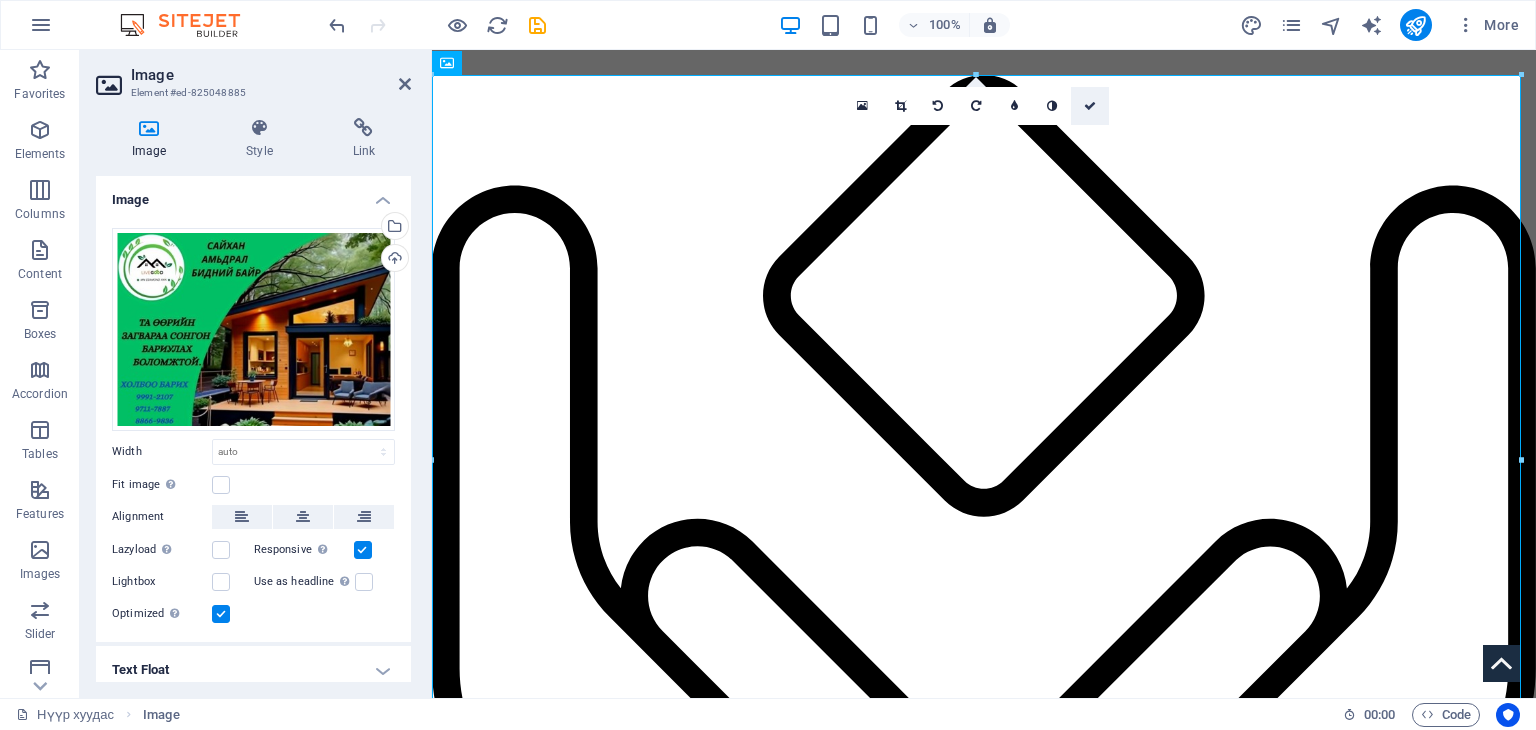 click at bounding box center [1090, 106] 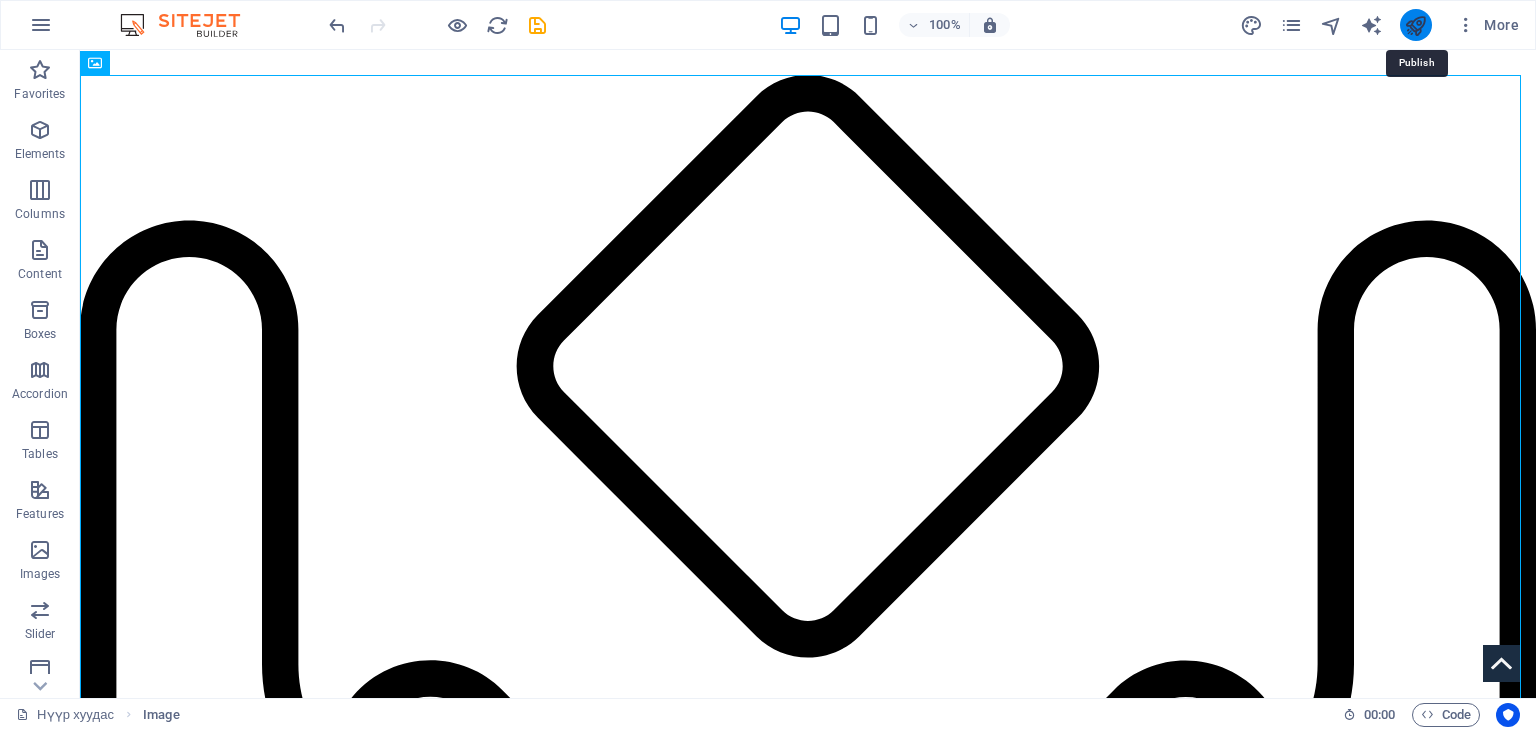 click at bounding box center (1415, 25) 